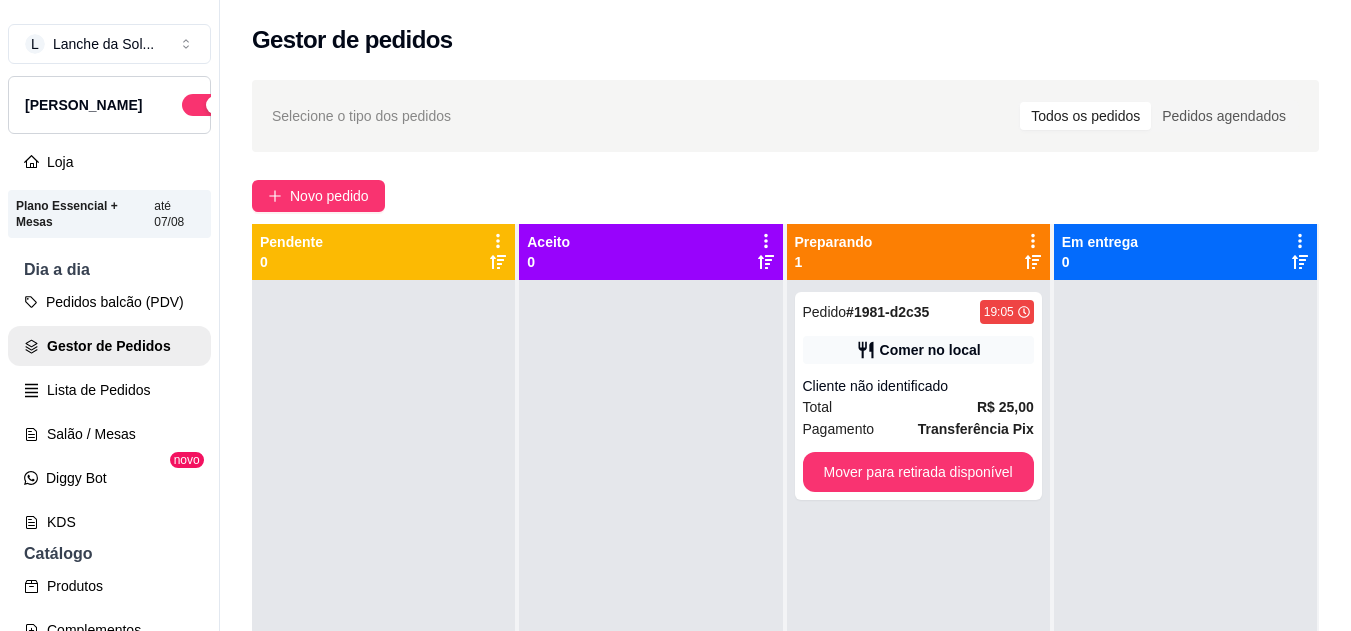 scroll, scrollTop: 0, scrollLeft: 0, axis: both 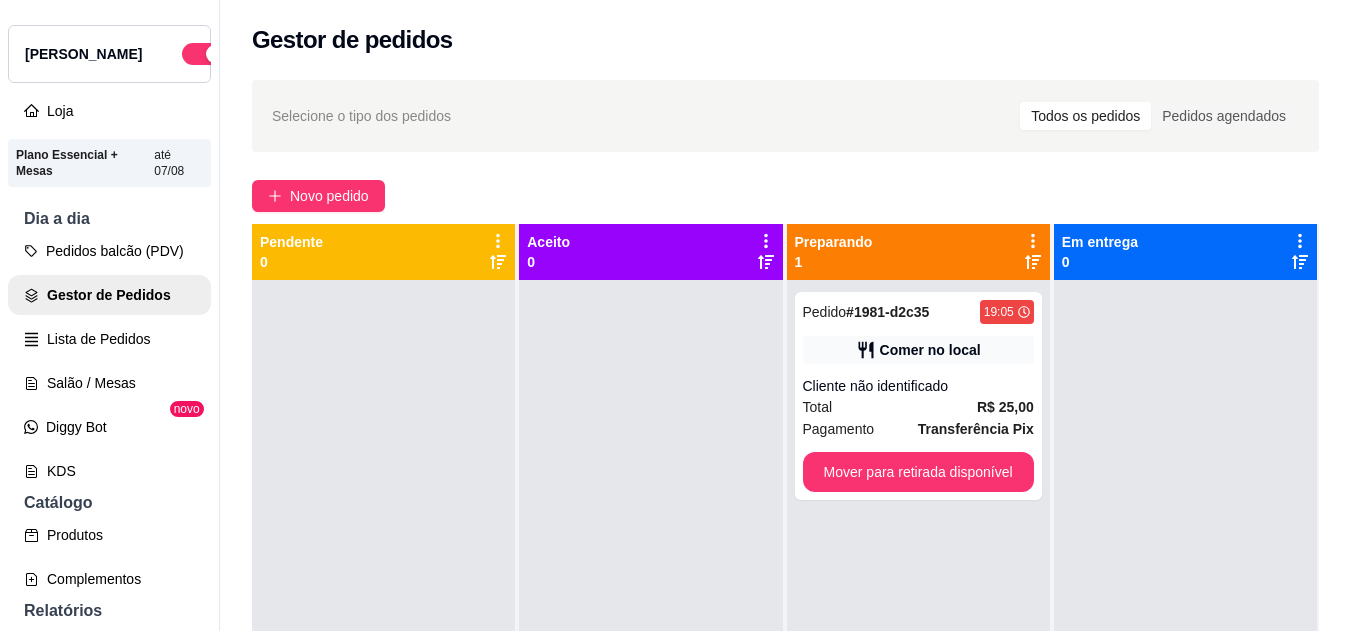 click at bounding box center [650, 595] 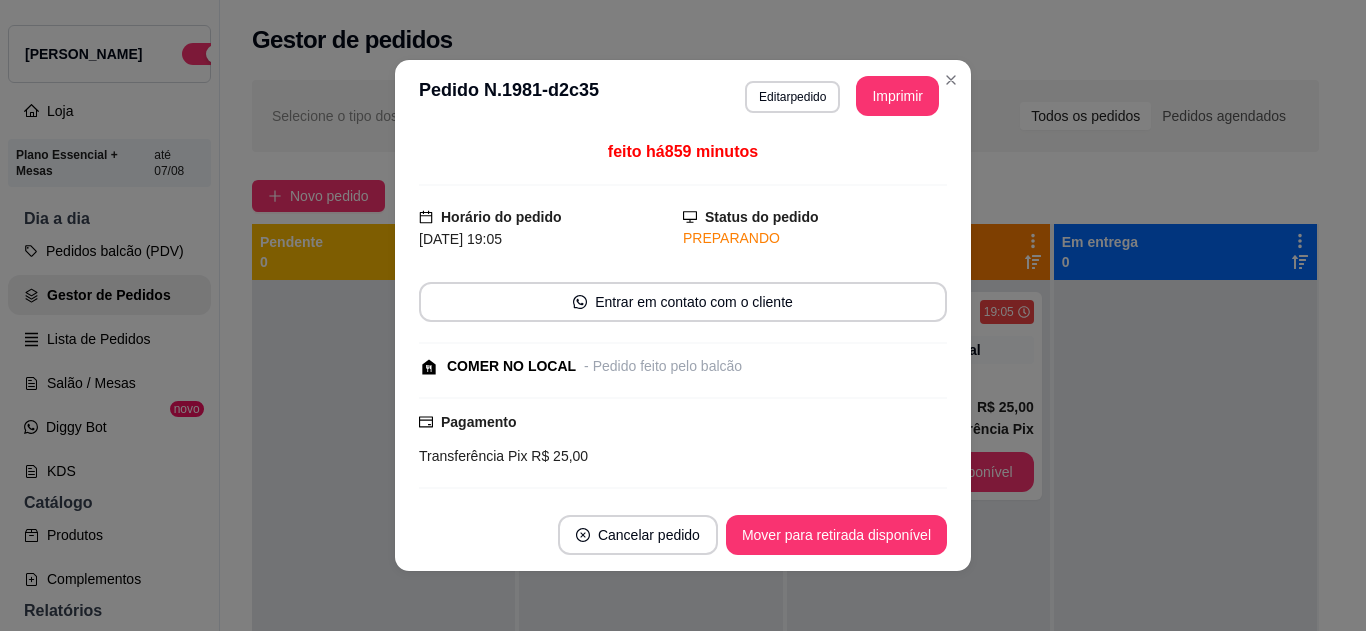 scroll, scrollTop: 250, scrollLeft: 0, axis: vertical 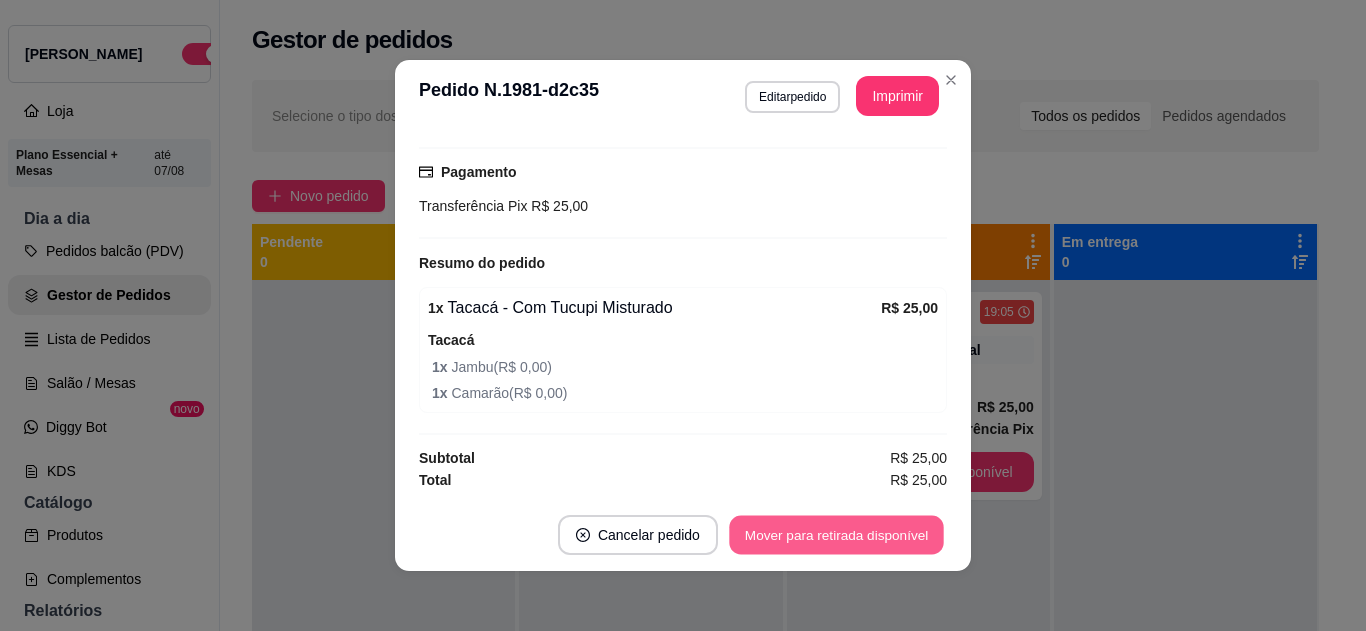 click on "Mover para retirada disponível" at bounding box center [836, 535] 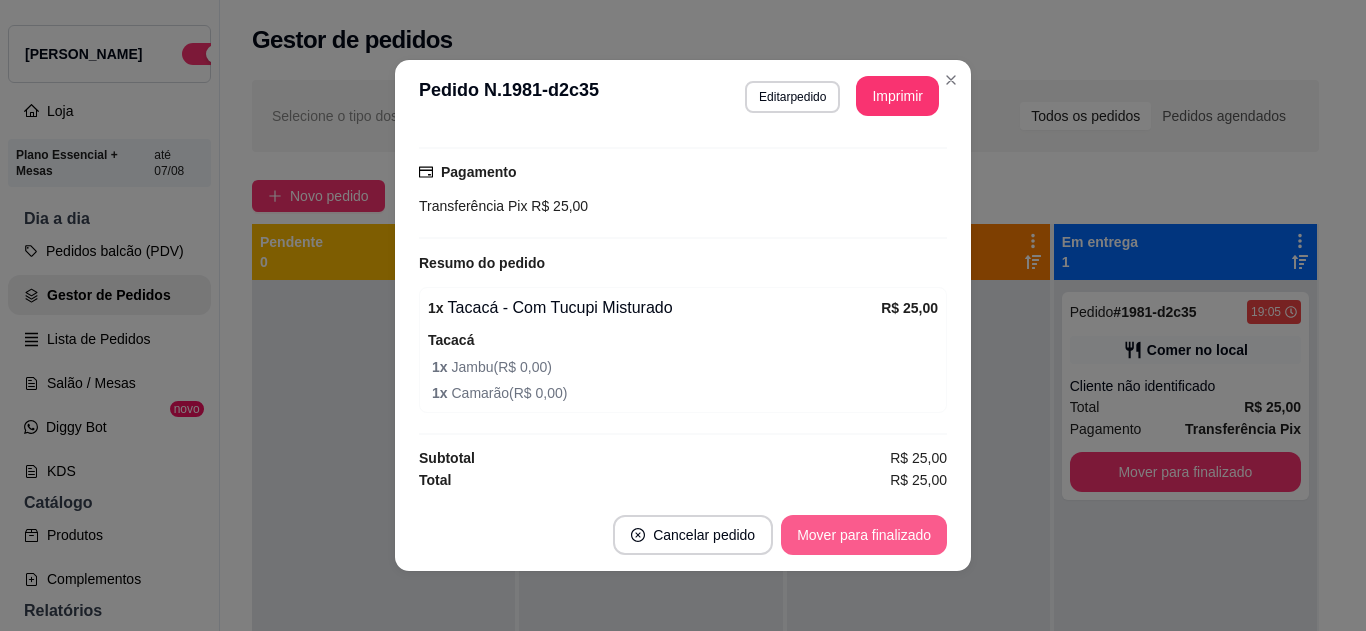 click on "Mover para finalizado" at bounding box center [864, 535] 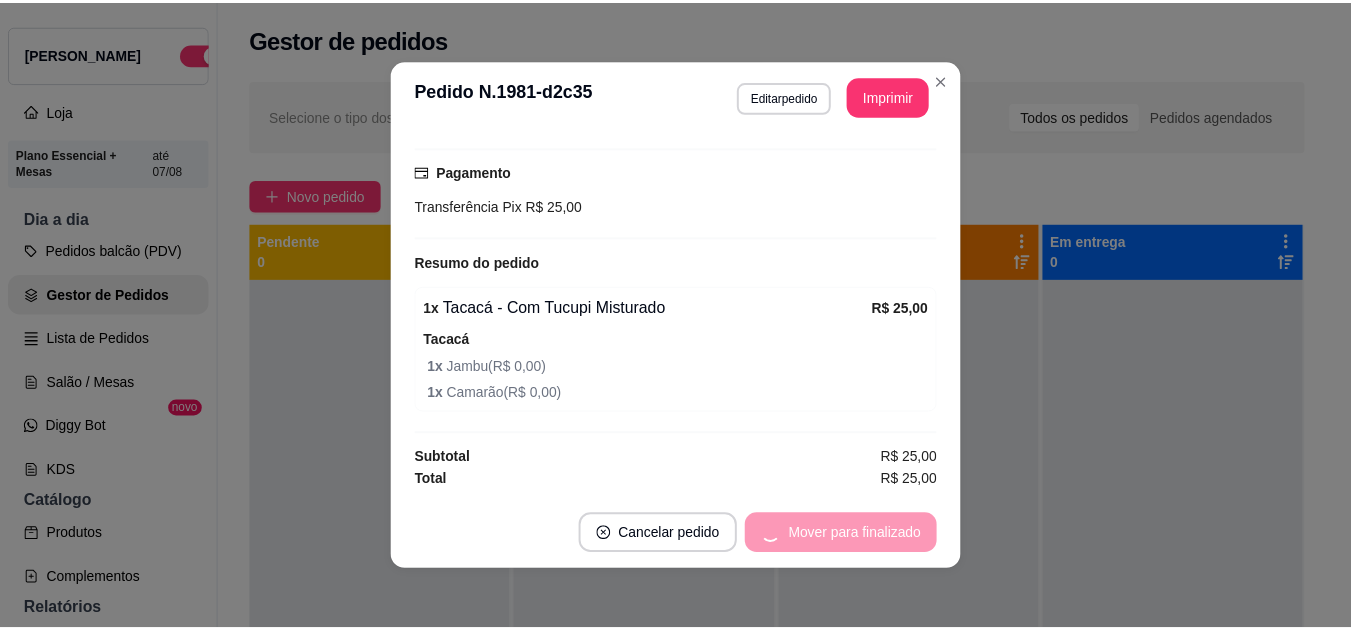 scroll, scrollTop: 164, scrollLeft: 0, axis: vertical 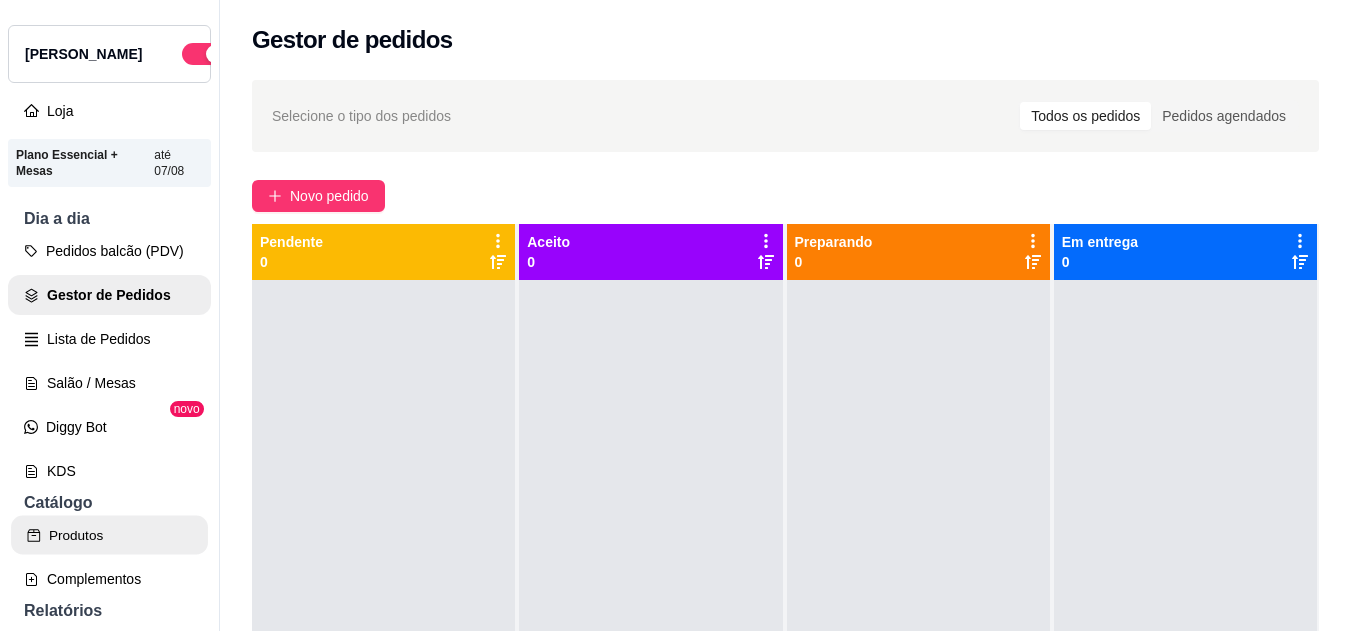 click on "Produtos" at bounding box center (109, 535) 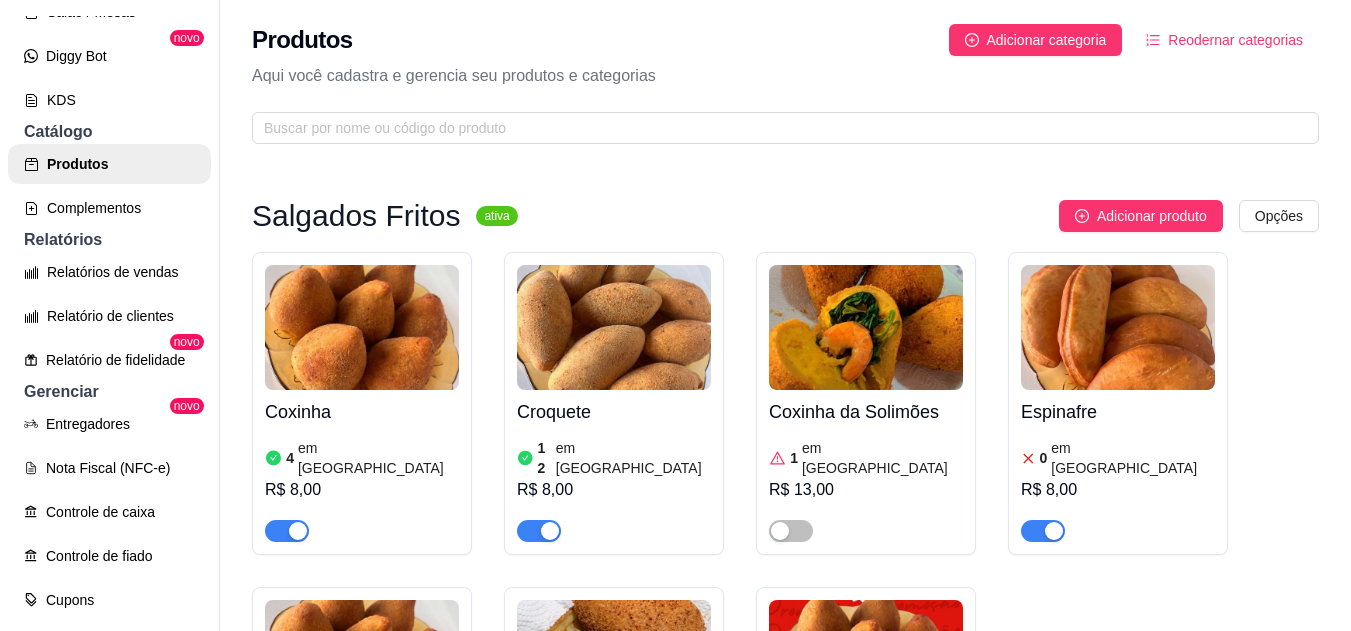 scroll, scrollTop: 475, scrollLeft: 0, axis: vertical 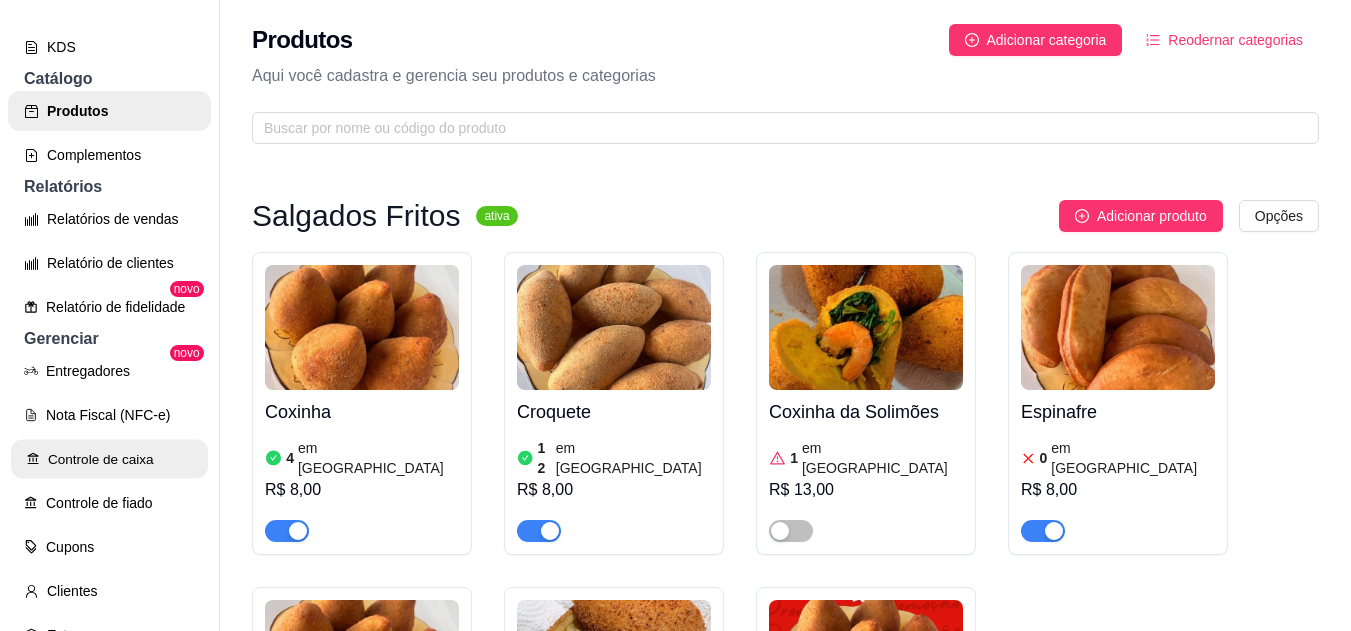 click on "Controle de caixa" at bounding box center (109, 459) 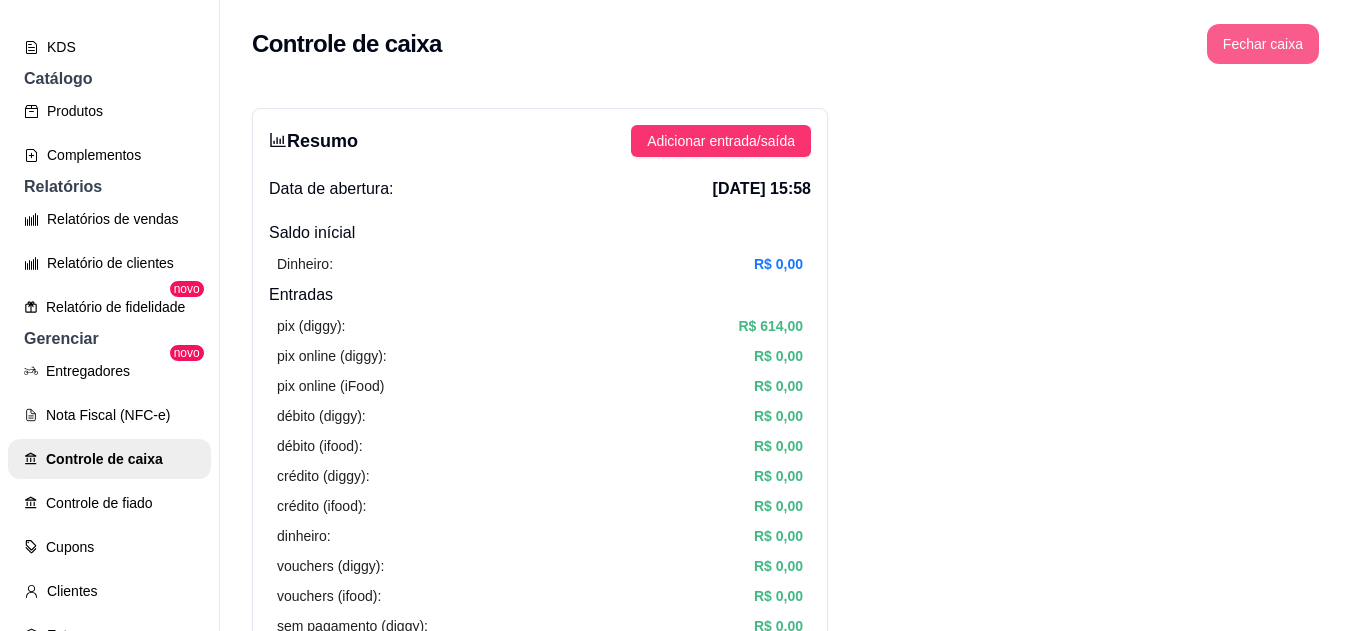 click on "Fechar caixa" at bounding box center [1263, 44] 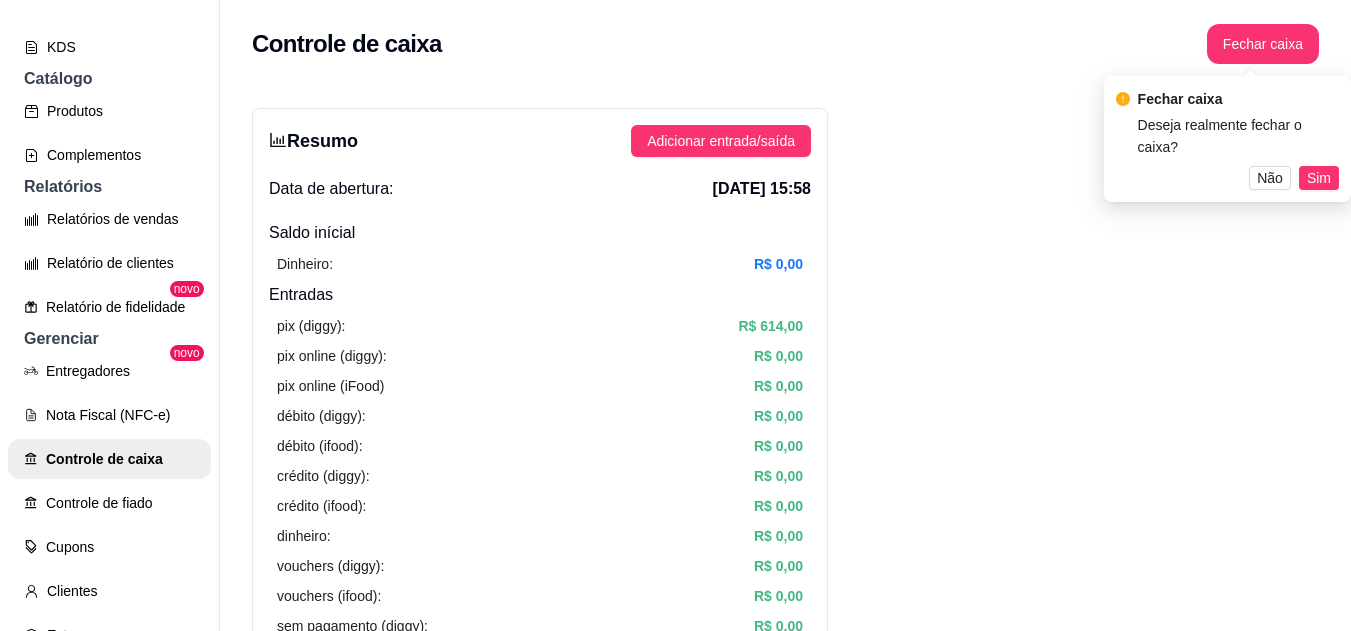 click on "Sim" at bounding box center (1319, 178) 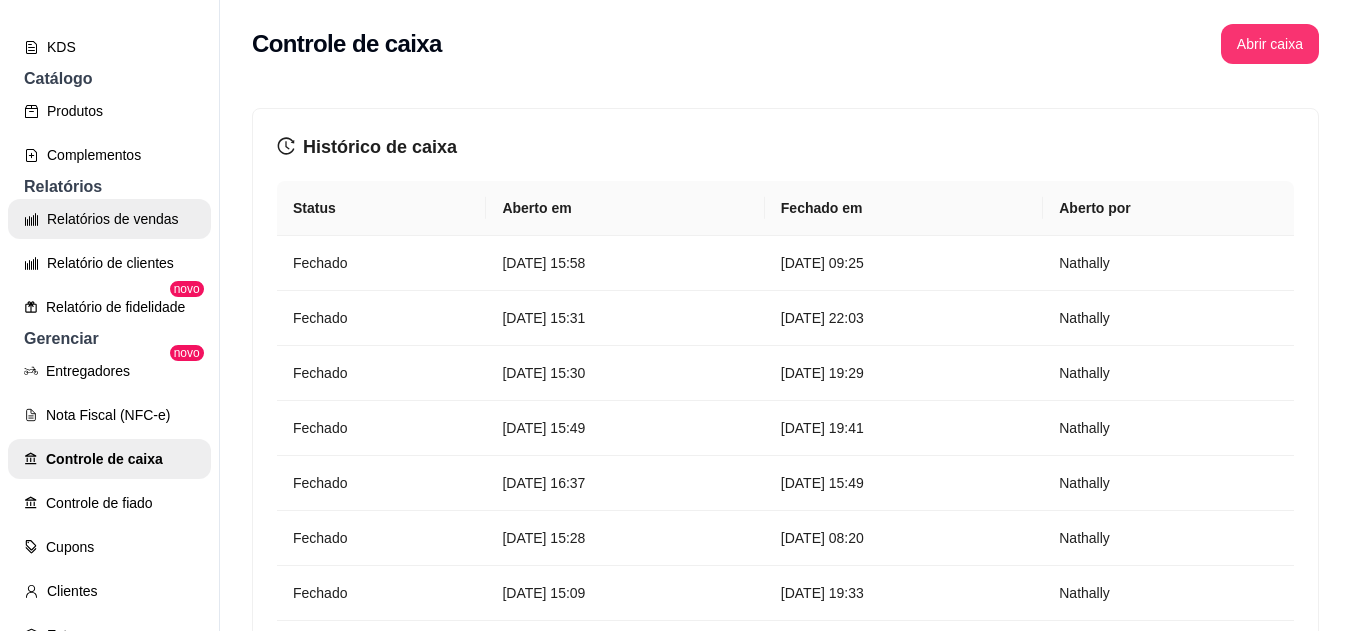 click on "Relatórios de vendas" at bounding box center [109, 219] 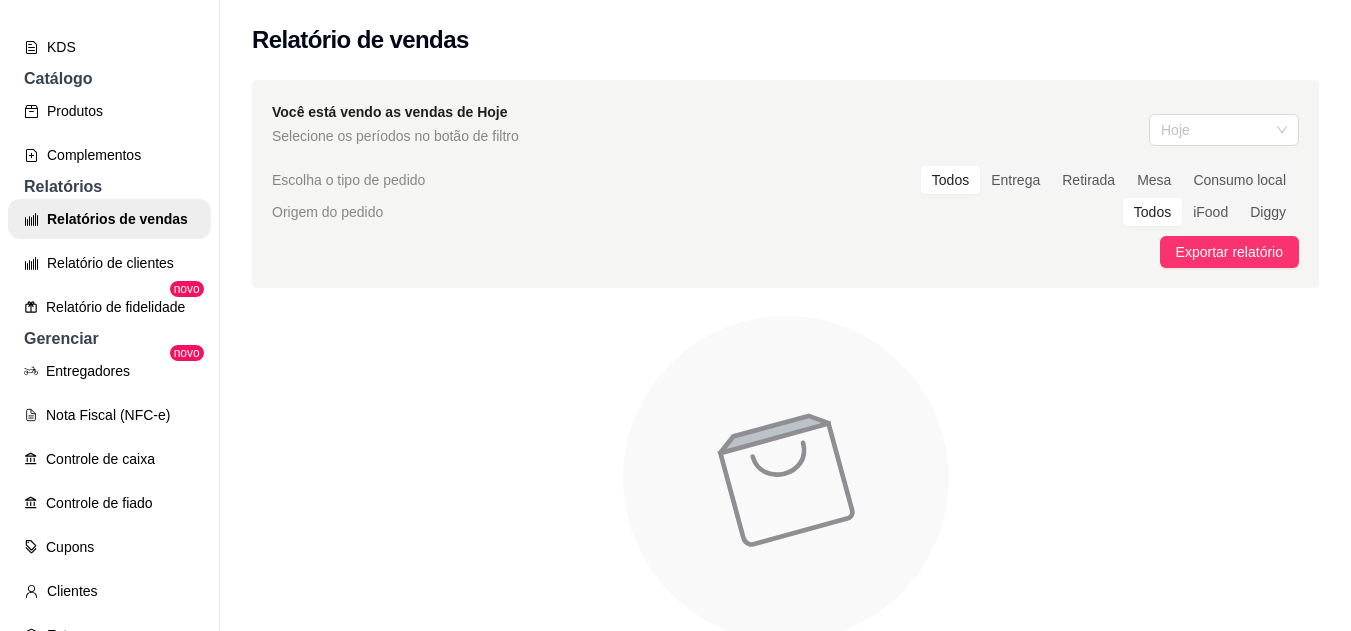 click on "Hoje" at bounding box center (1224, 130) 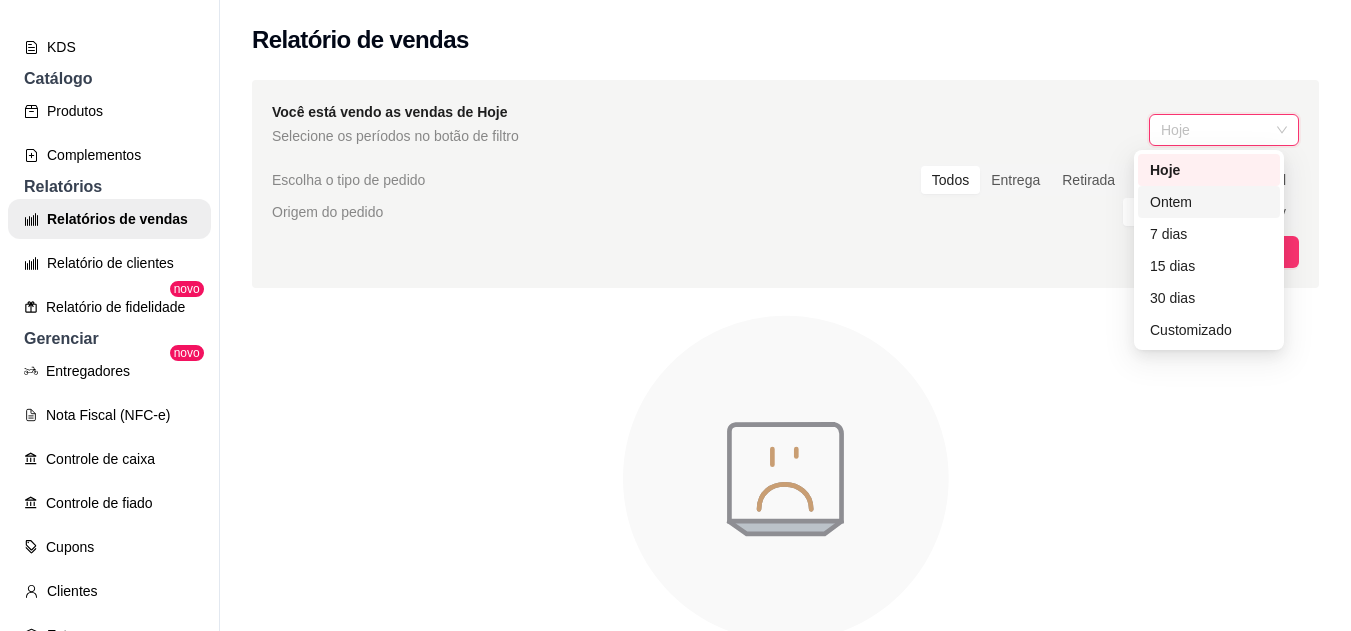 click on "Ontem" at bounding box center (1209, 202) 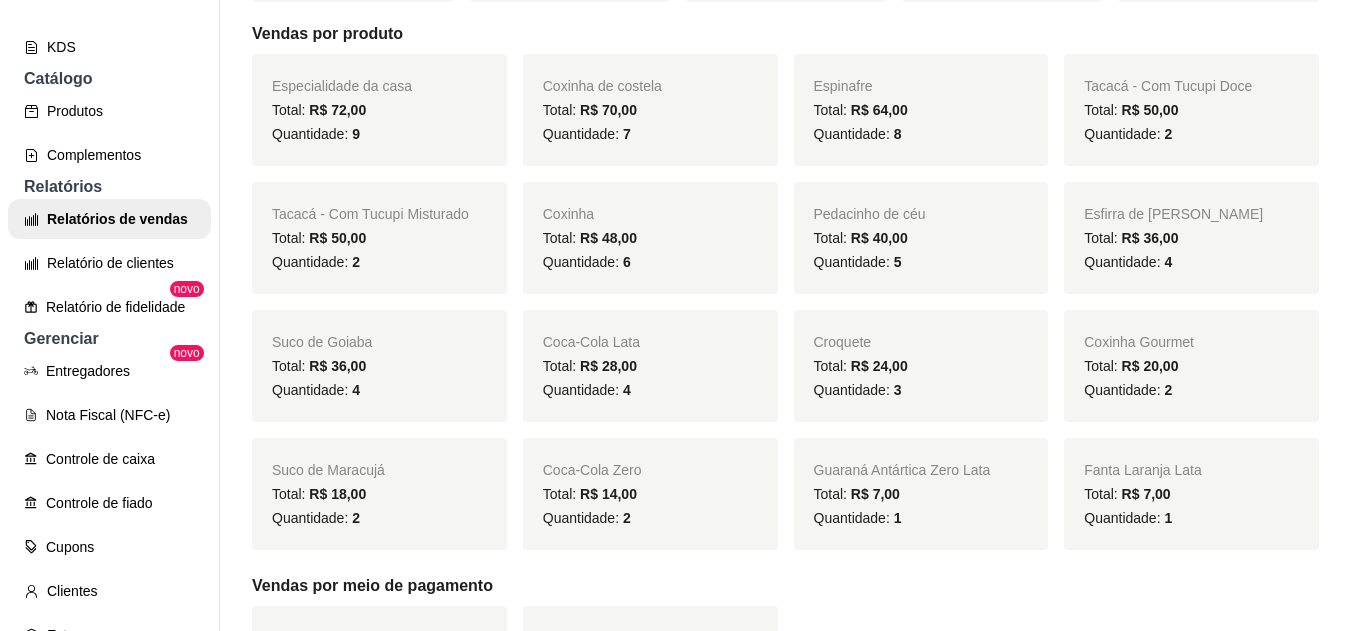 scroll, scrollTop: 425, scrollLeft: 0, axis: vertical 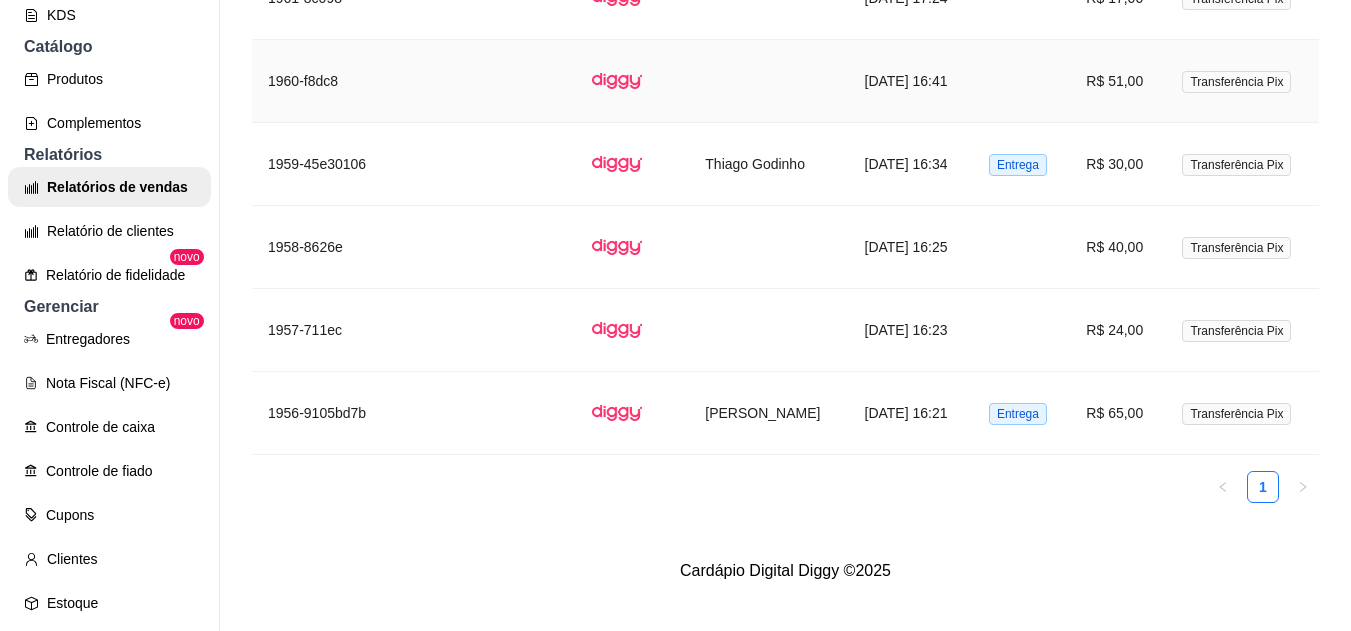 type 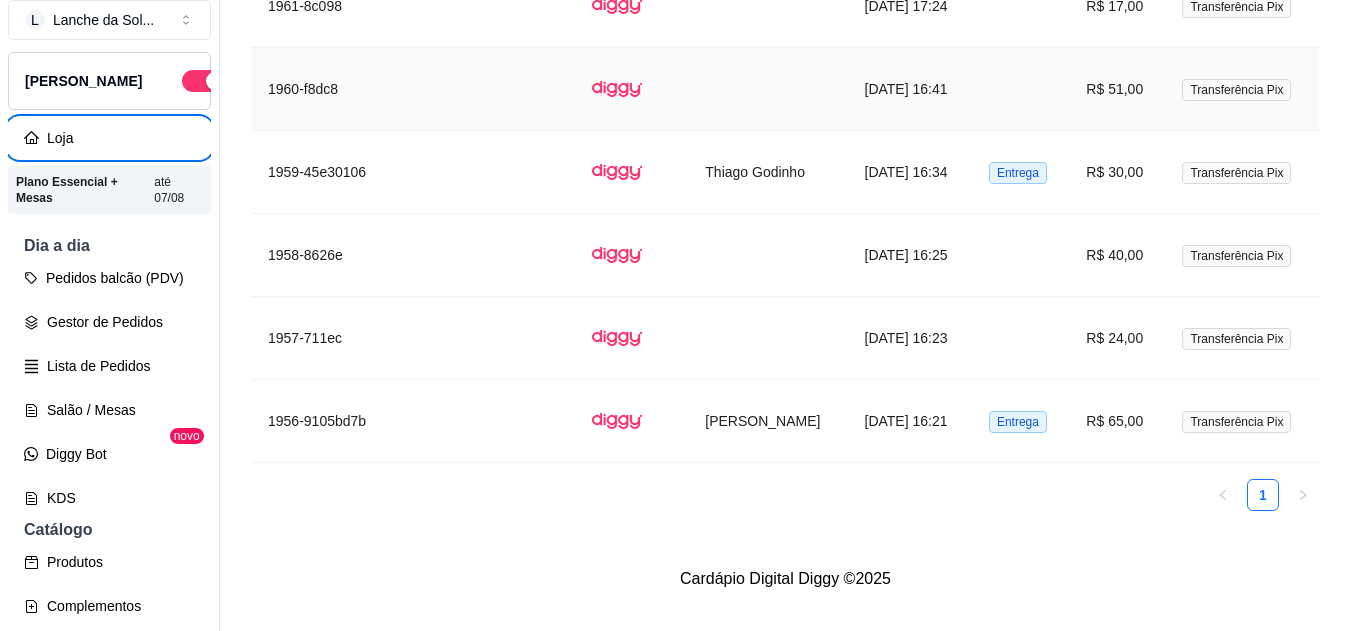 type 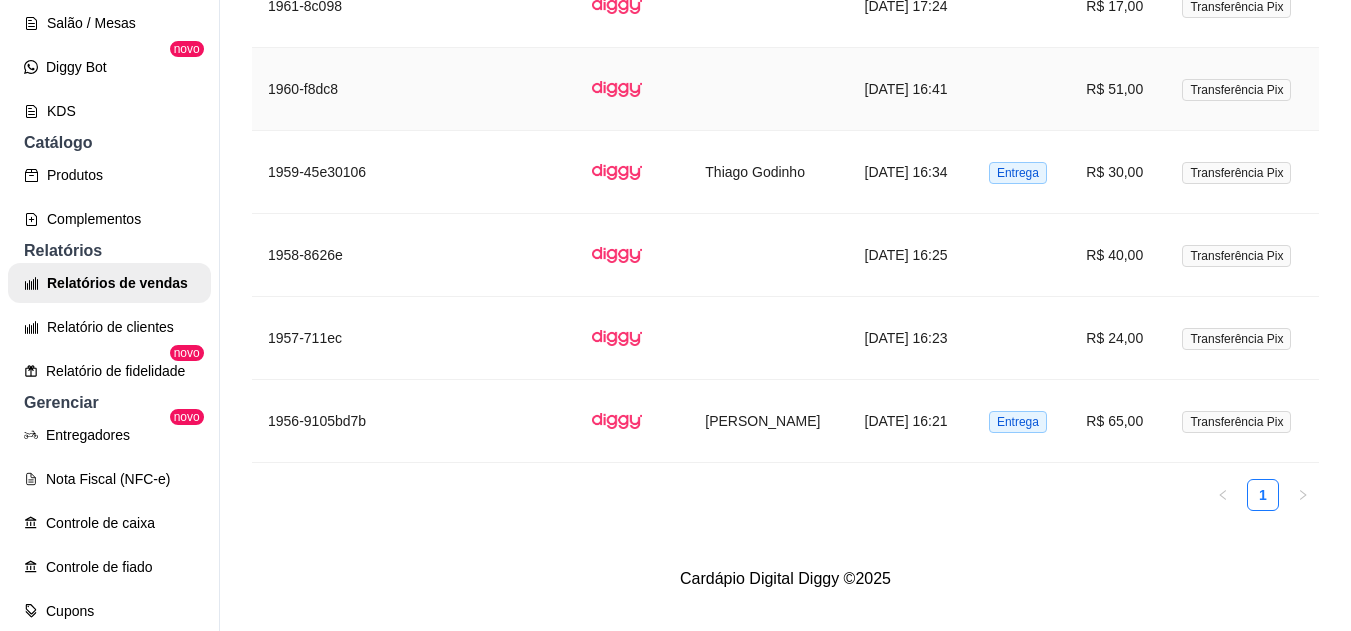 scroll, scrollTop: 755, scrollLeft: 0, axis: vertical 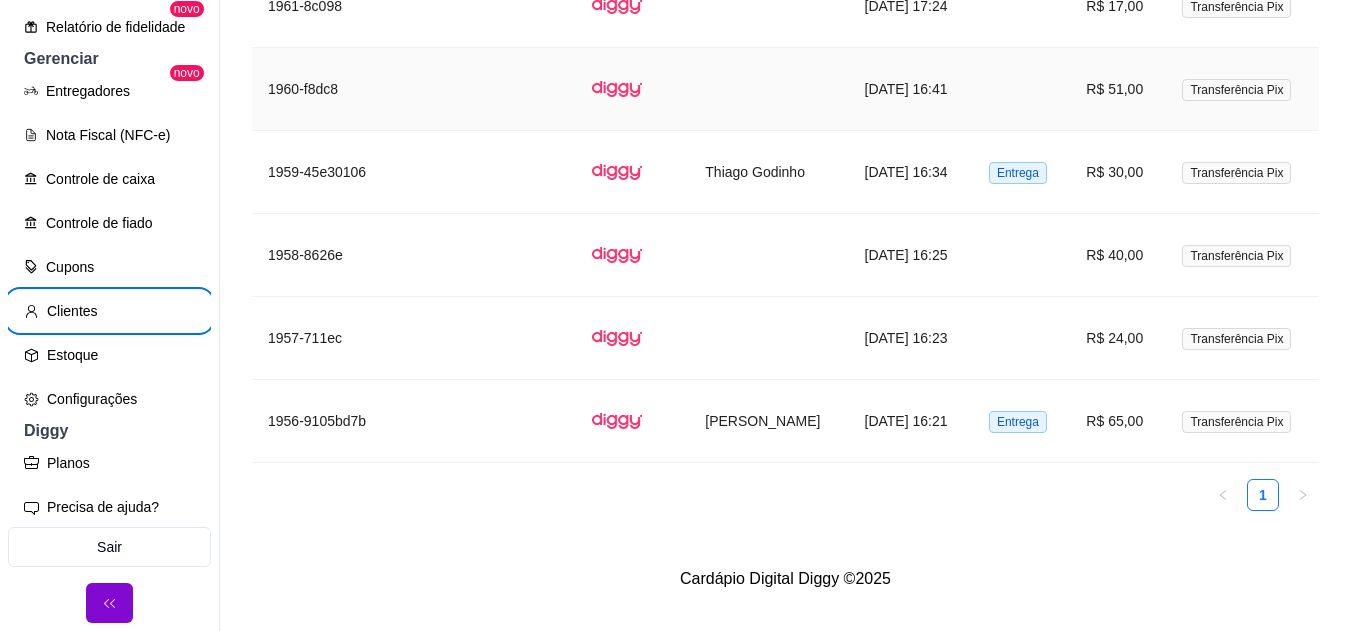 type 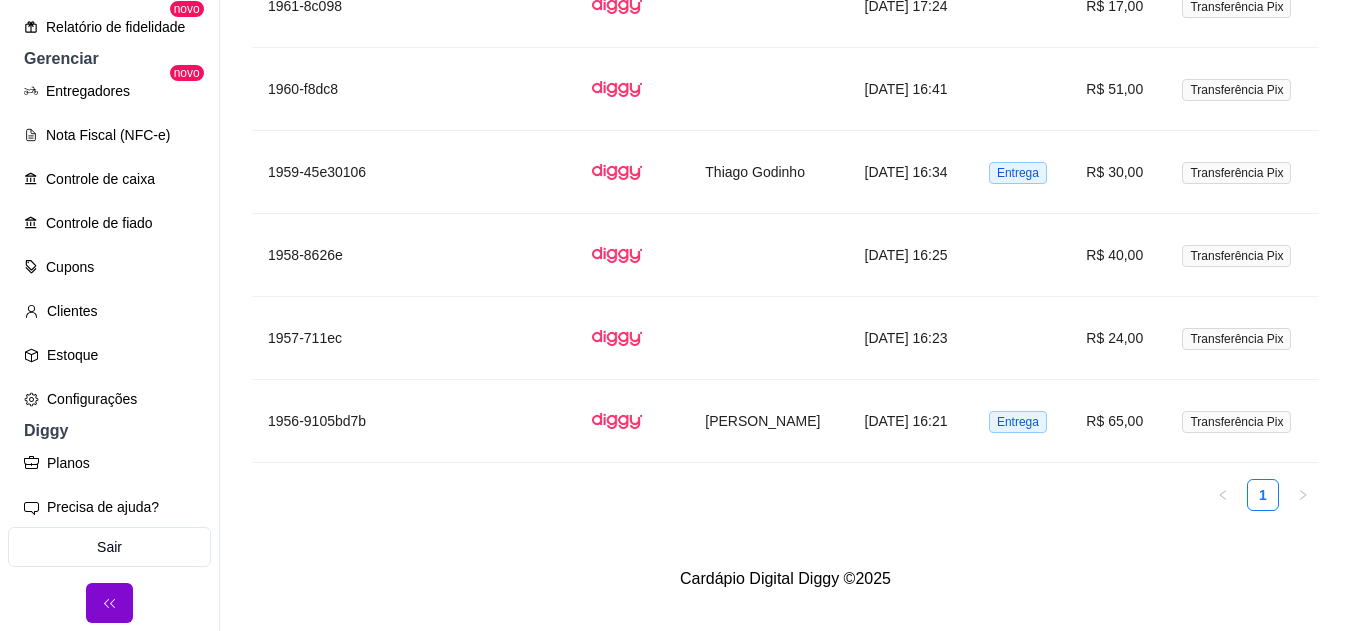 type 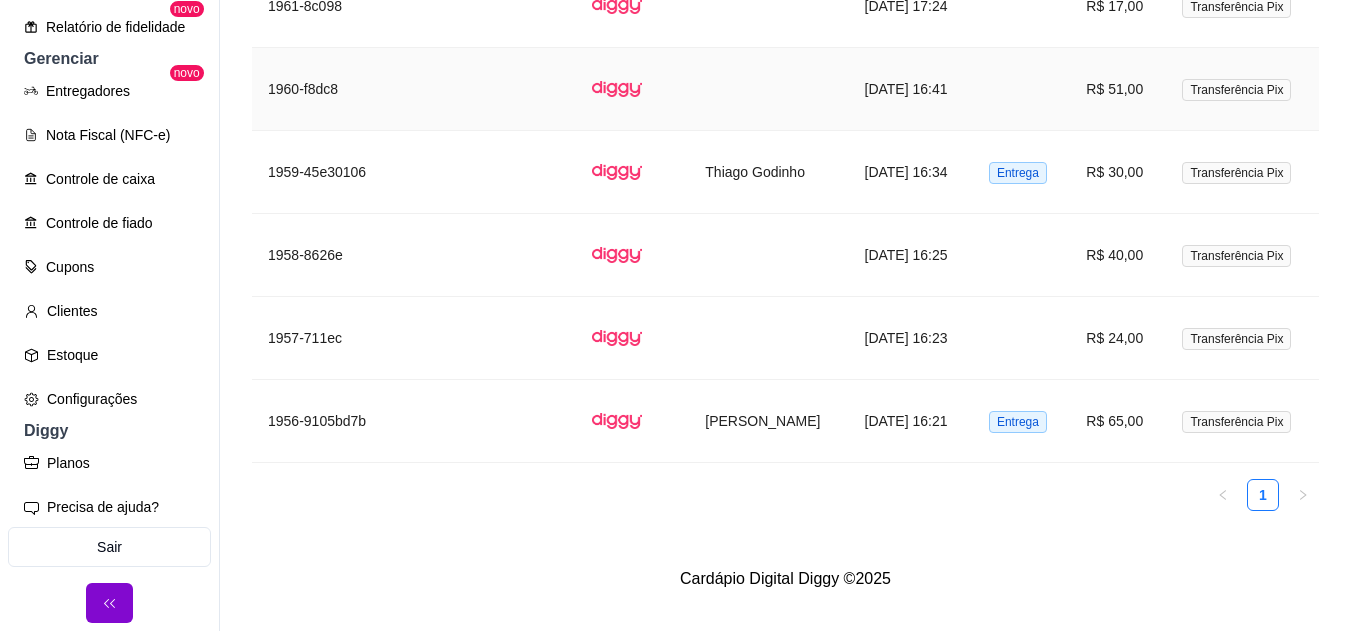 click on "Transferência Pix" at bounding box center (1242, 89) 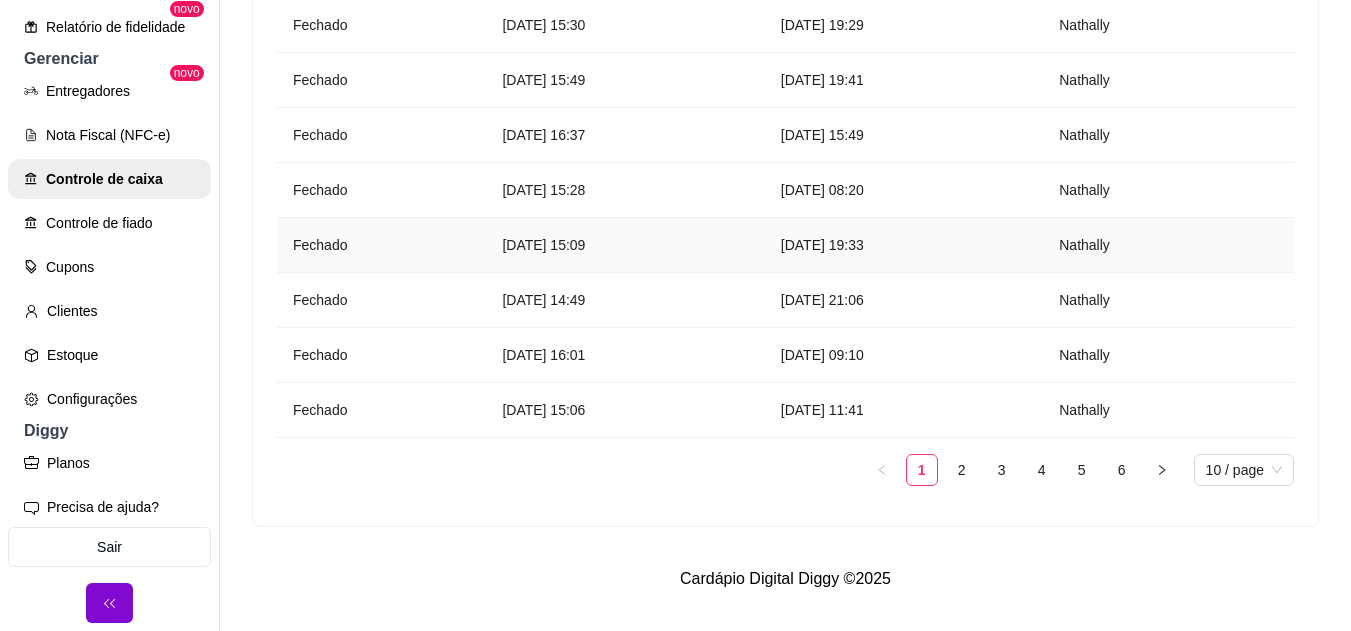 scroll, scrollTop: 0, scrollLeft: 0, axis: both 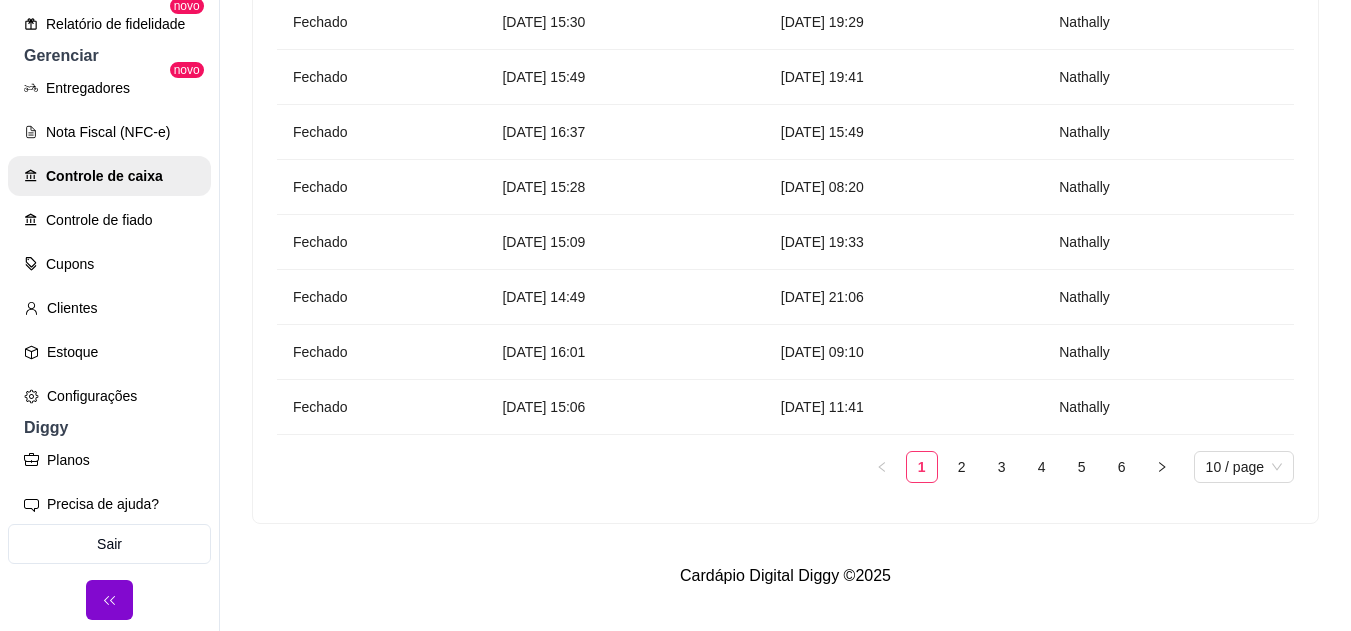 drag, startPoint x: 1325, startPoint y: 173, endPoint x: 1308, endPoint y: 174, distance: 17.029387 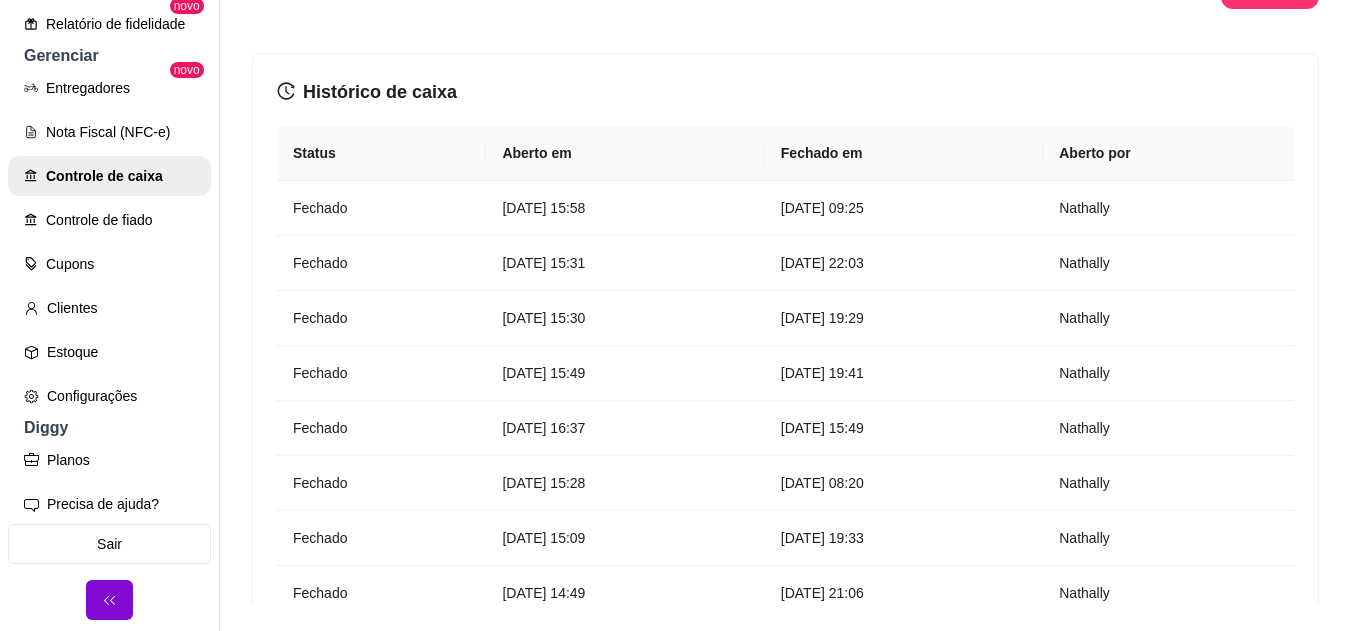 scroll, scrollTop: 0, scrollLeft: 0, axis: both 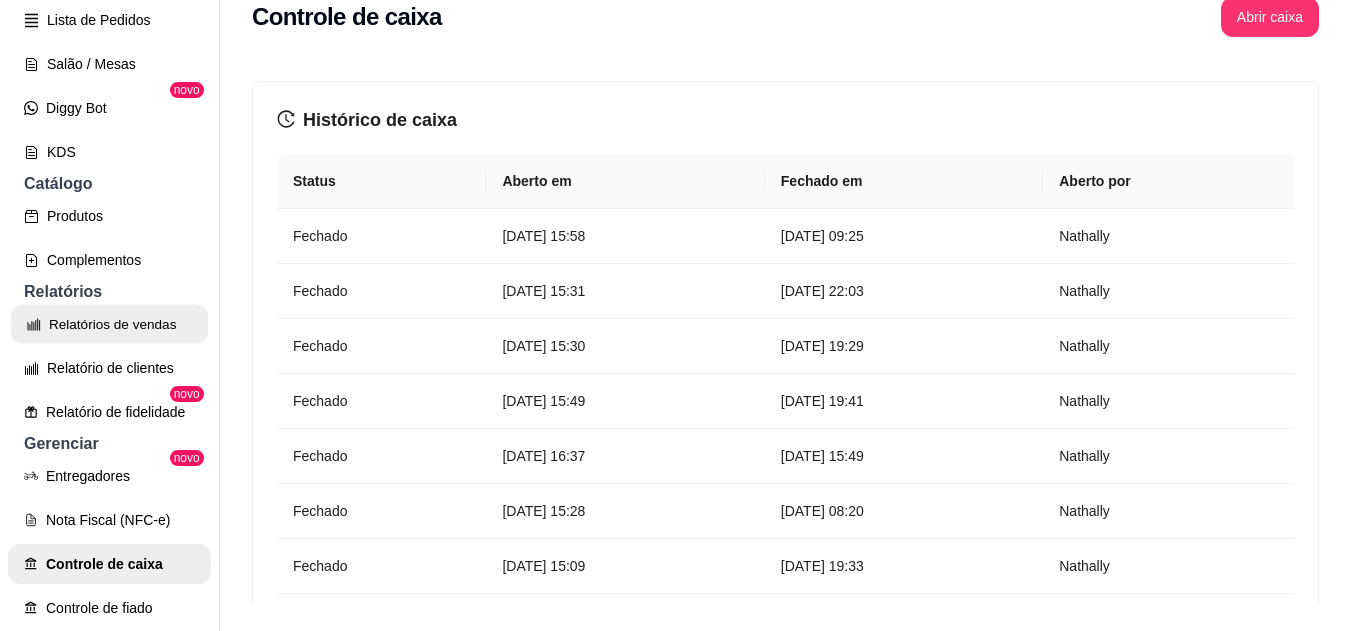 click on "Relatórios de vendas" at bounding box center (109, 324) 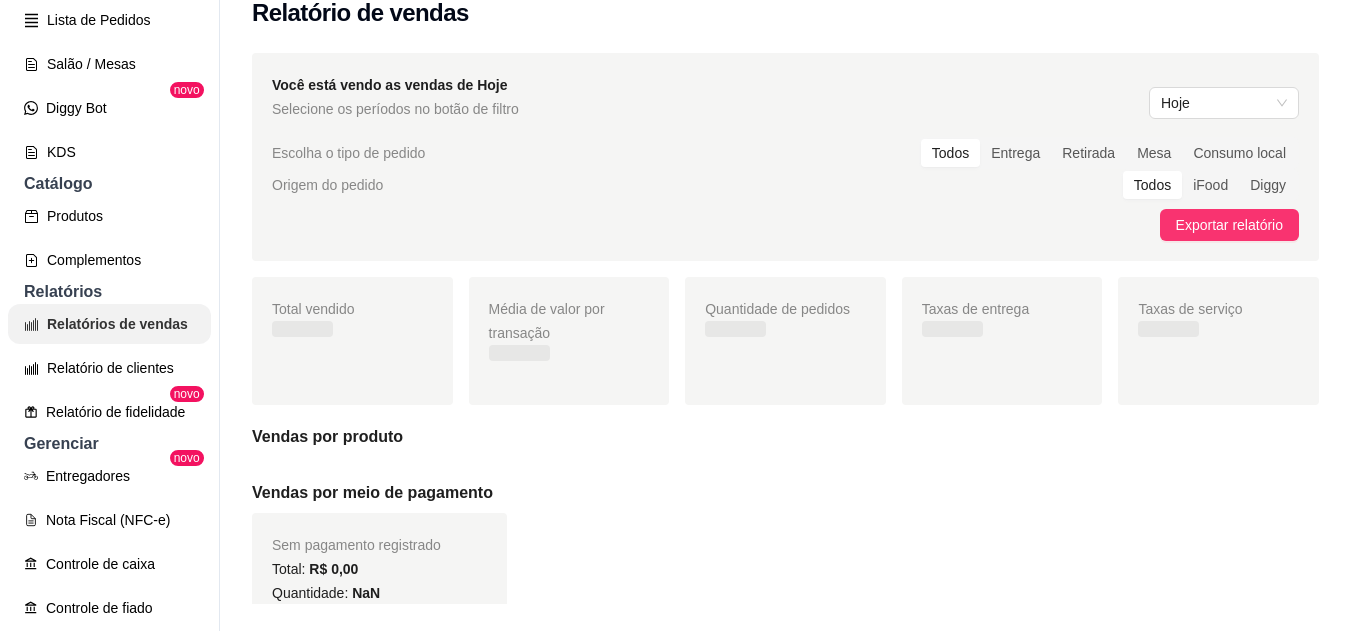 scroll, scrollTop: 0, scrollLeft: 0, axis: both 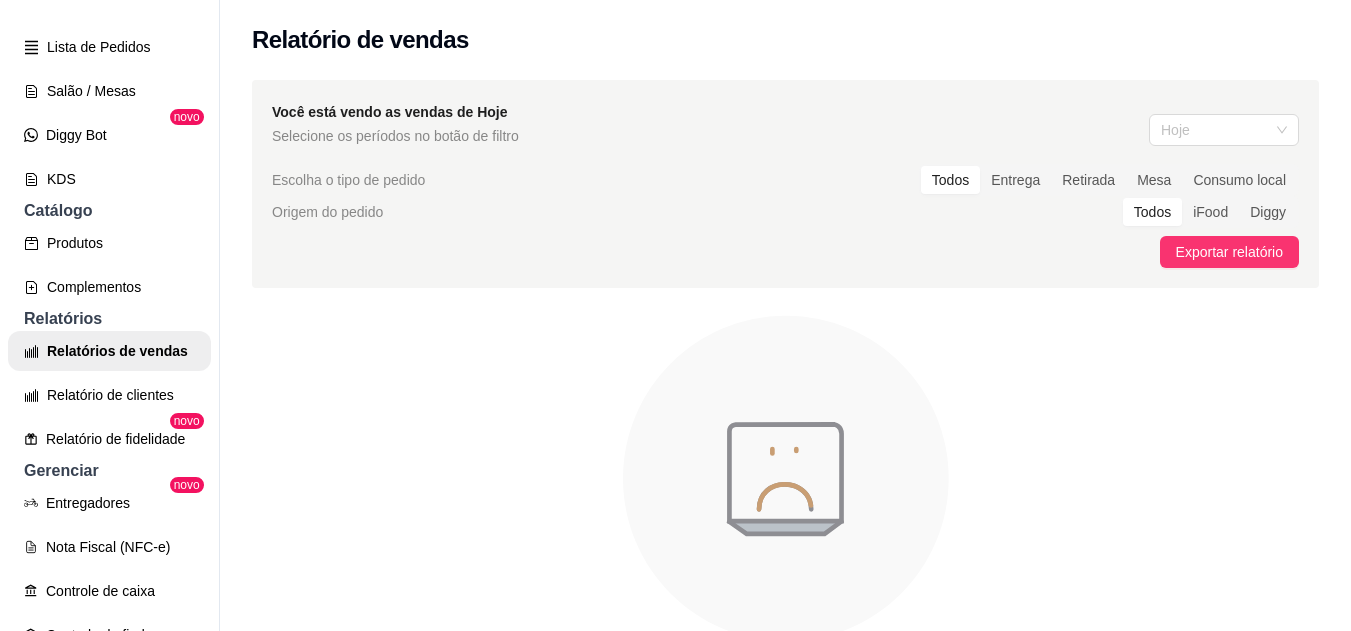 click on "Hoje" at bounding box center (1224, 130) 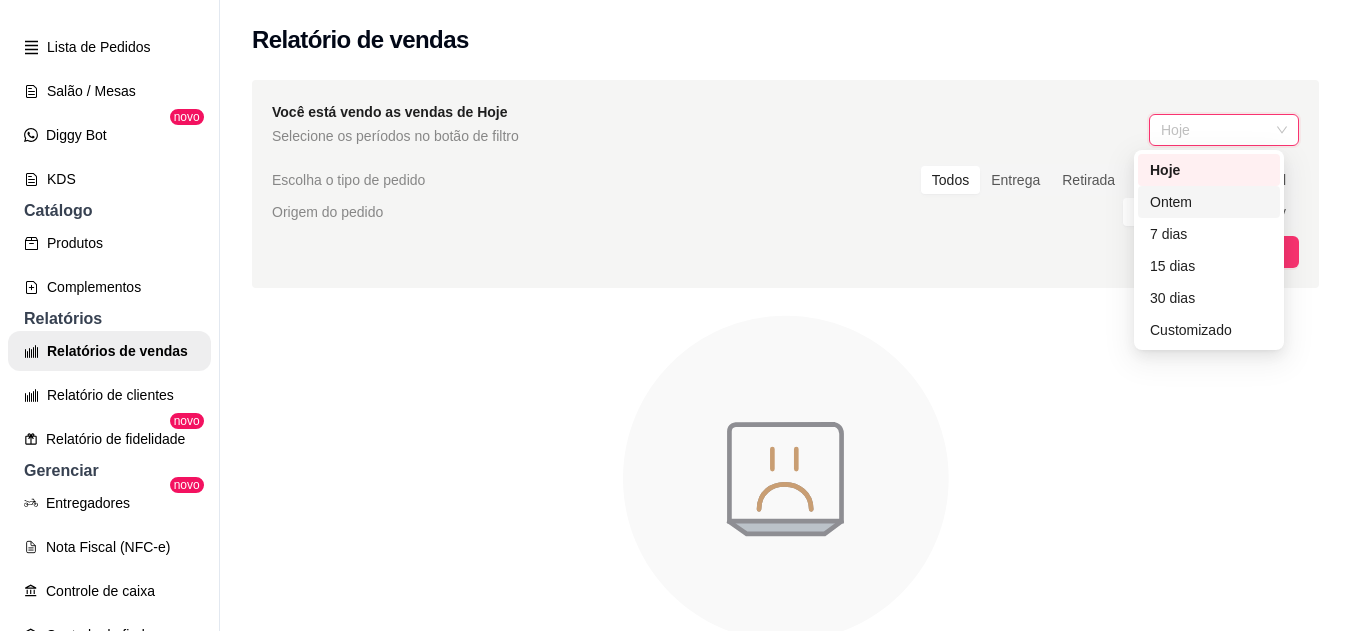click on "Ontem" at bounding box center (1209, 202) 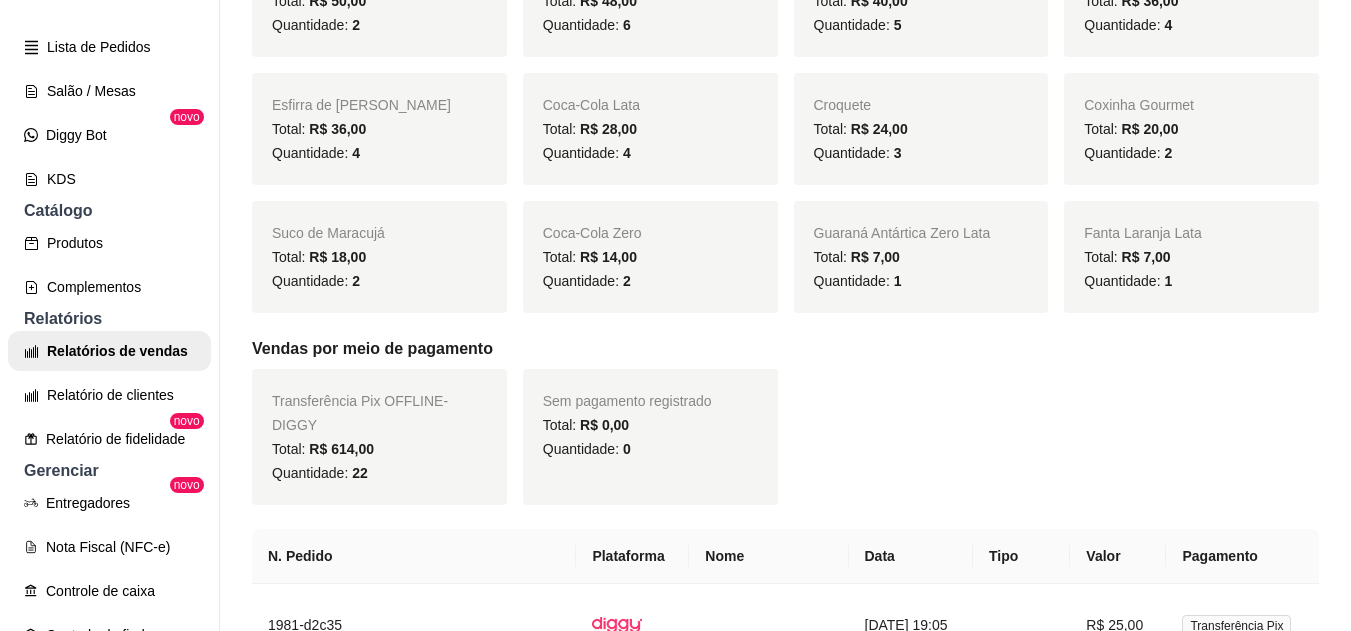scroll, scrollTop: 811, scrollLeft: 0, axis: vertical 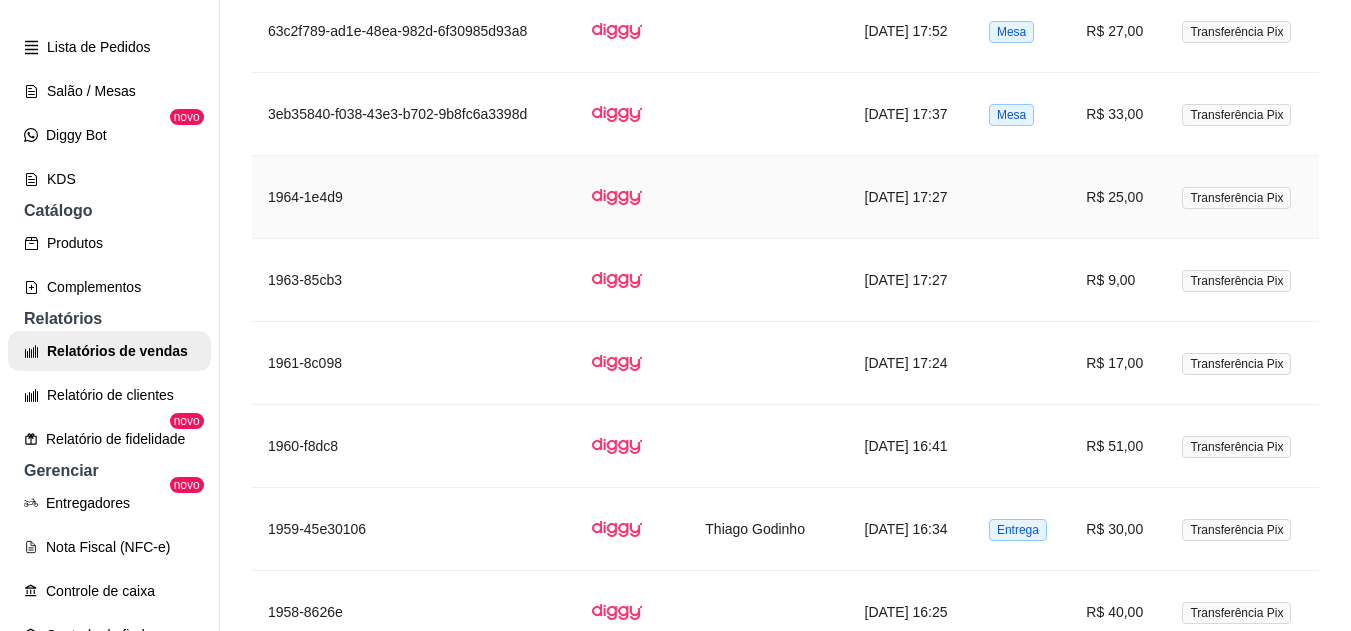 click at bounding box center (632, 197) 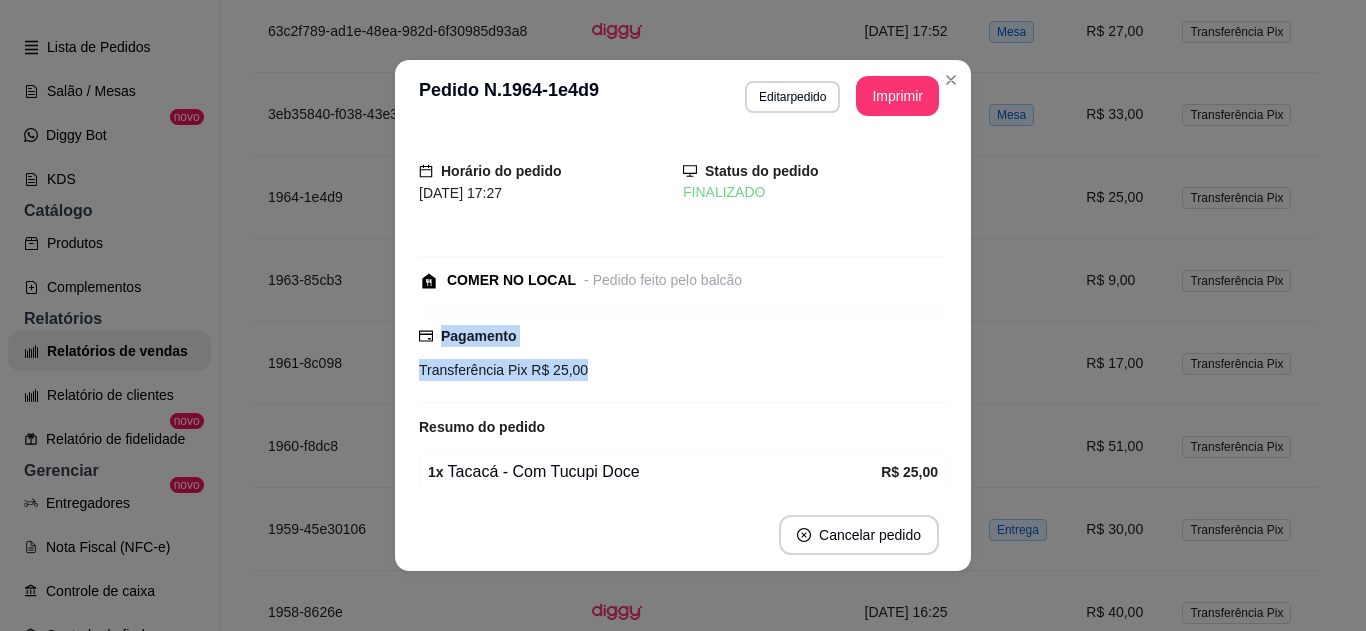 drag, startPoint x: 939, startPoint y: 274, endPoint x: 937, endPoint y: 401, distance: 127.01575 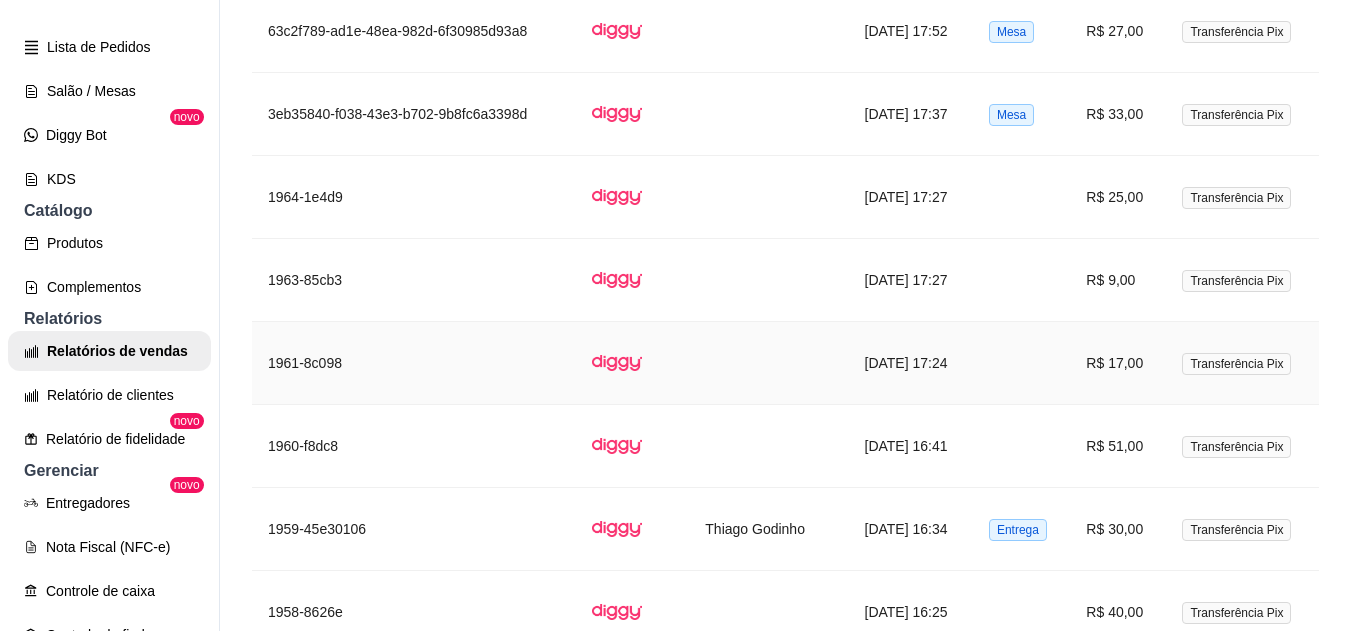 click on "R$ 17,00" at bounding box center (1118, 363) 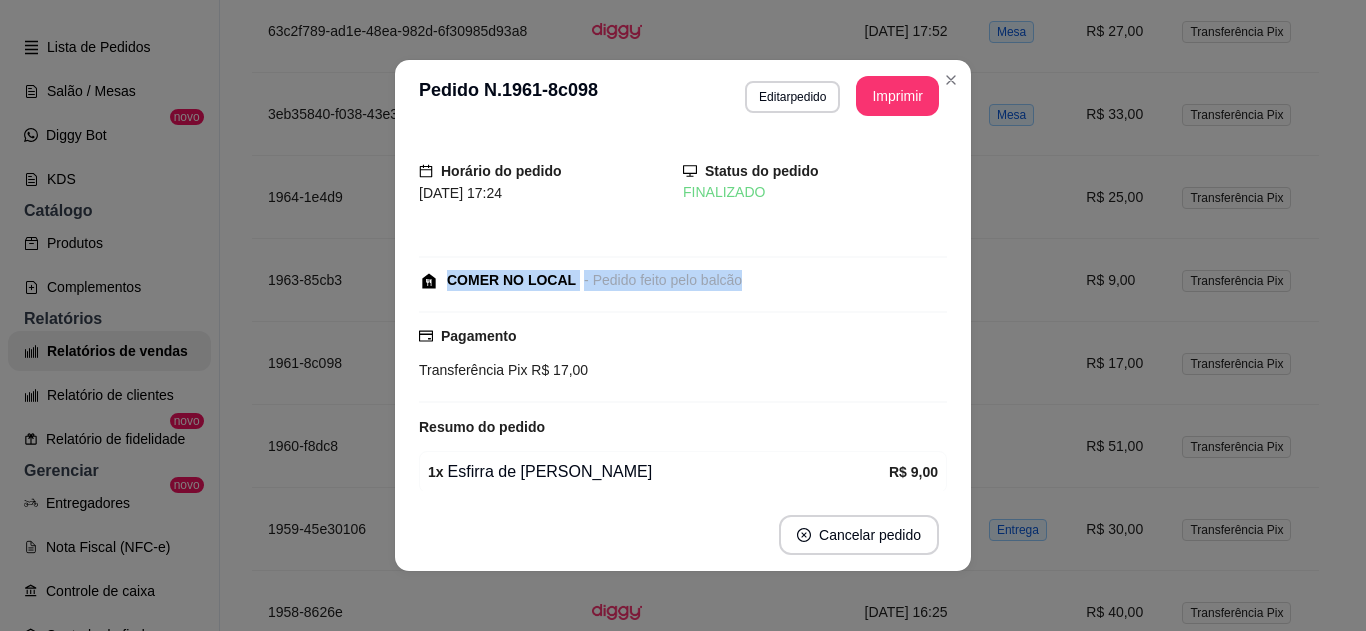 drag, startPoint x: 952, startPoint y: 191, endPoint x: 939, endPoint y: 298, distance: 107.78683 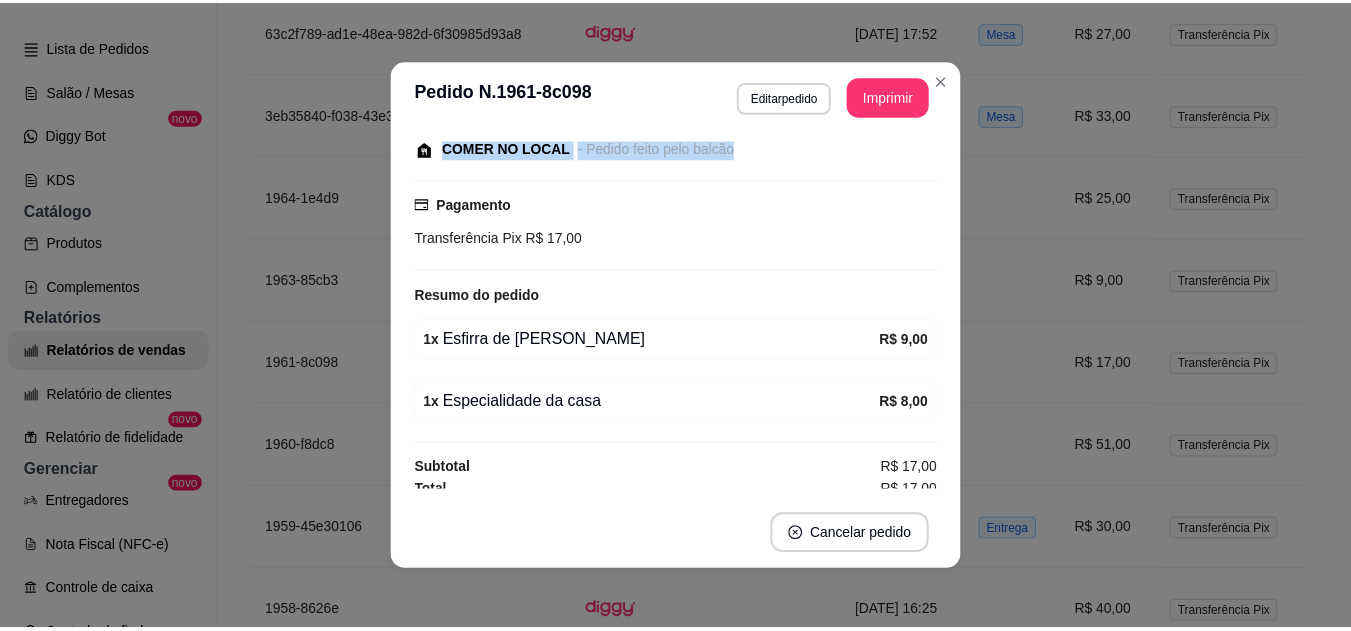 scroll, scrollTop: 142, scrollLeft: 0, axis: vertical 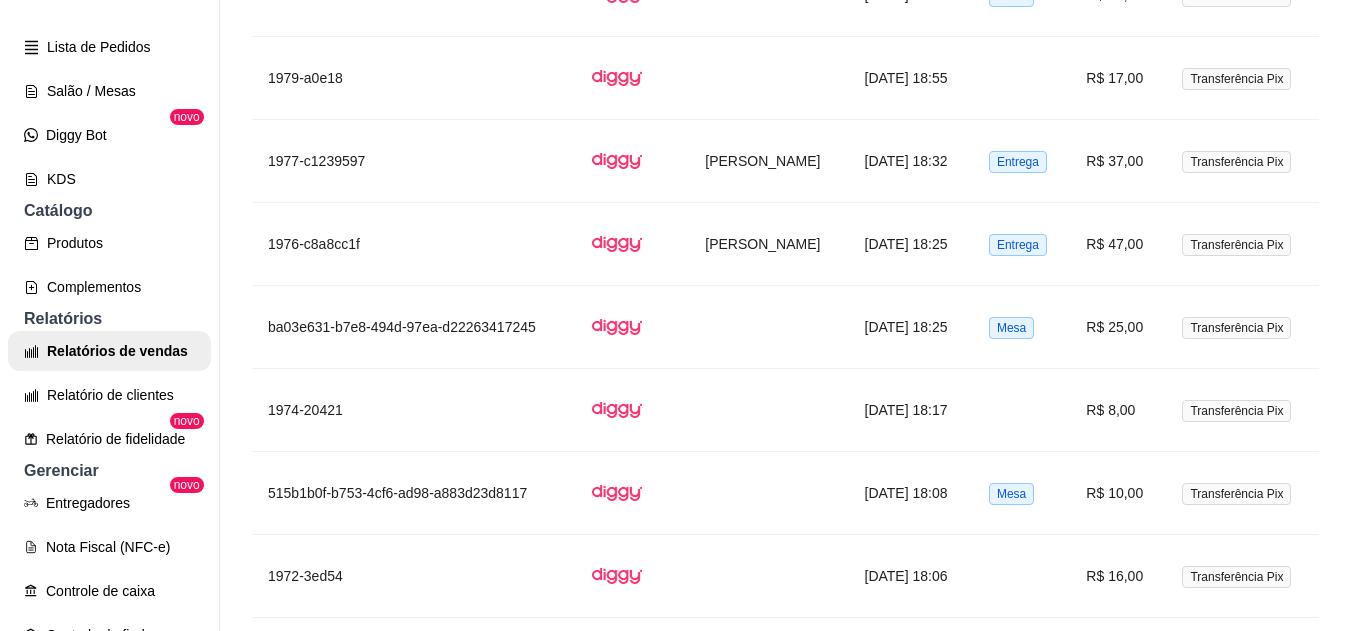 click on "Relatório de vendas Você está vendo as vendas de   Ontem Selecione os períodos no botão de filtro Ontem Escolha o tipo de pedido Todos Entrega Retirada Mesa Consumo local Origem do pedido Todos iFood Diggy Exportar relatório Total vendido R$ 614,00 Média de valor por transação R$ 27,90 Quantidade de pedidos 22 Taxas de entrega R$ 30,00 Taxas de serviço R$ 0,00 Vendas por produto Especialidade da casa Total:   R$ 72,00 Quantidade:   9 Coxinha de costela Total:   R$ 70,00 Quantidade:   7 Espinafre Total:   R$ 64,00 Quantidade:   8 Tacacá - Com Tucupi Misturado  Total:   R$ 50,00 Quantidade:   2 Tacacá - Com Tucupi Doce Total:   R$ 50,00 Quantidade:   2 Coxinha  Total:   R$ 48,00 Quantidade:   6 Pedacinho de céu  Total:   R$ 40,00 Quantidade:   5 Esfirra de Frango Aberta  Total:   R$ 36,00 Quantidade:   4 Suco de Goiaba Total:   R$ 36,00 Quantidade:   4 Coca-Cola Lata Total:   R$ 28,00 Quantidade:   4 Croquete Total:   R$ 24,00 Quantidade:   3 Coxinha Gourmet Total:   R$ 20,00   2" at bounding box center [785, 315] 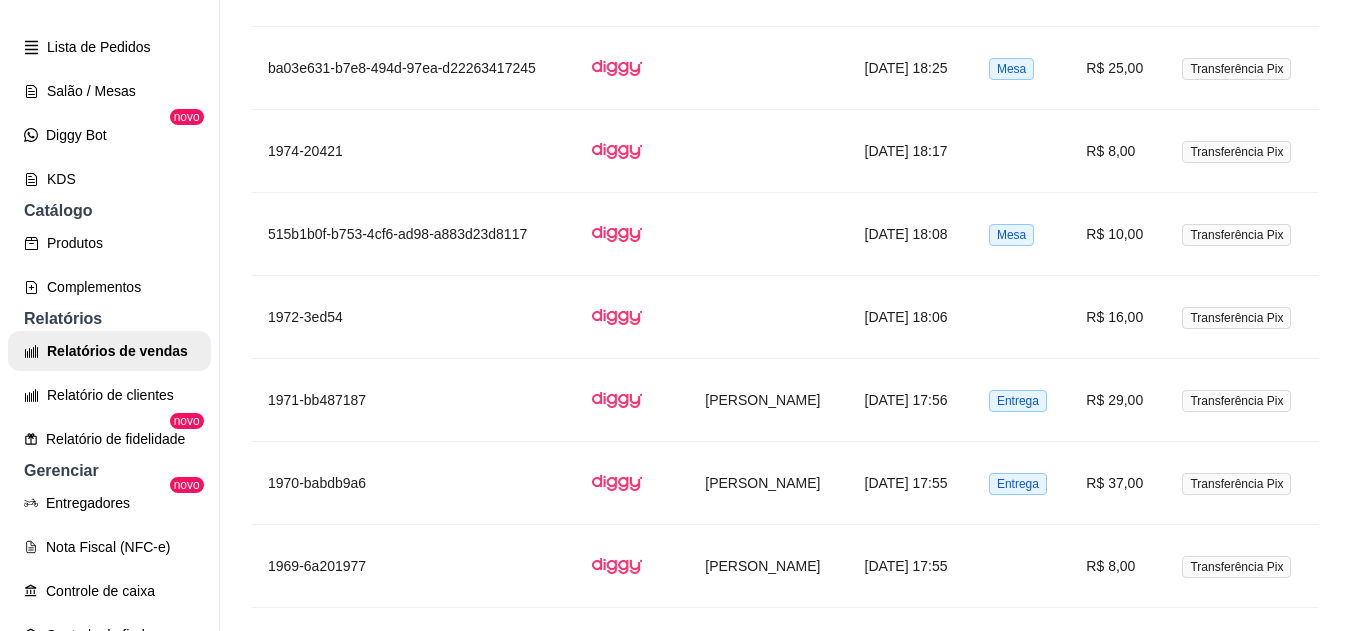 scroll, scrollTop: 1689, scrollLeft: 0, axis: vertical 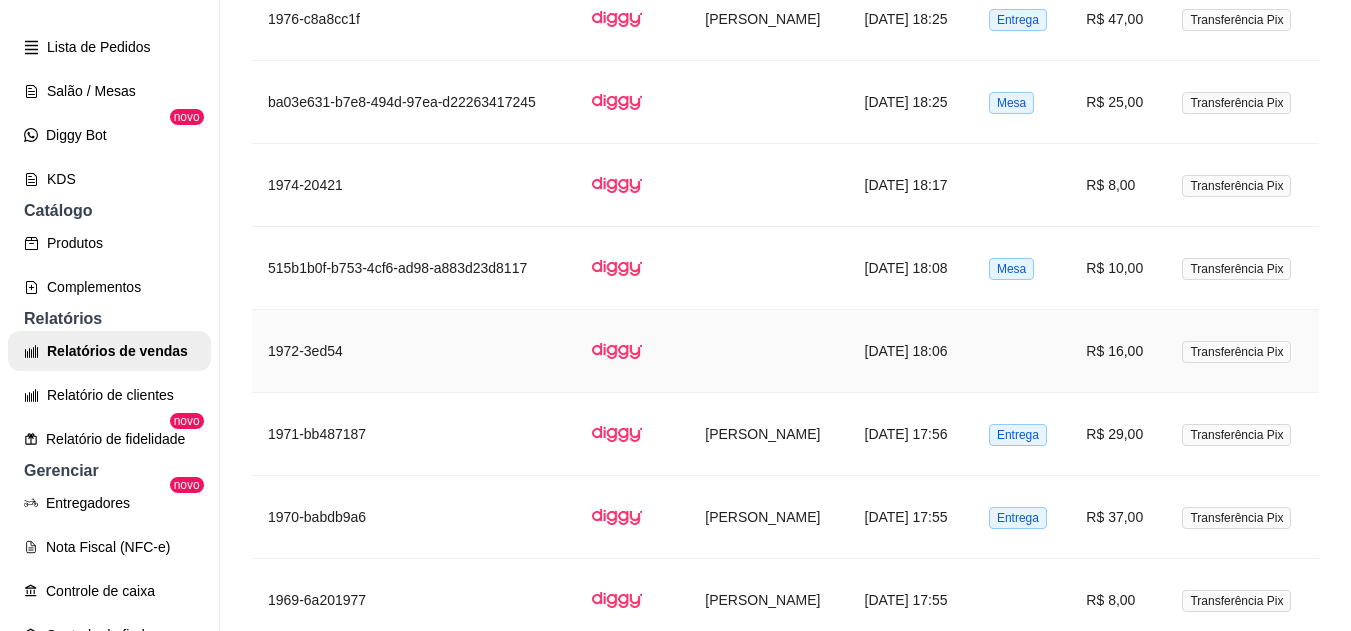 click on "[DATE] 18:06" at bounding box center (911, 351) 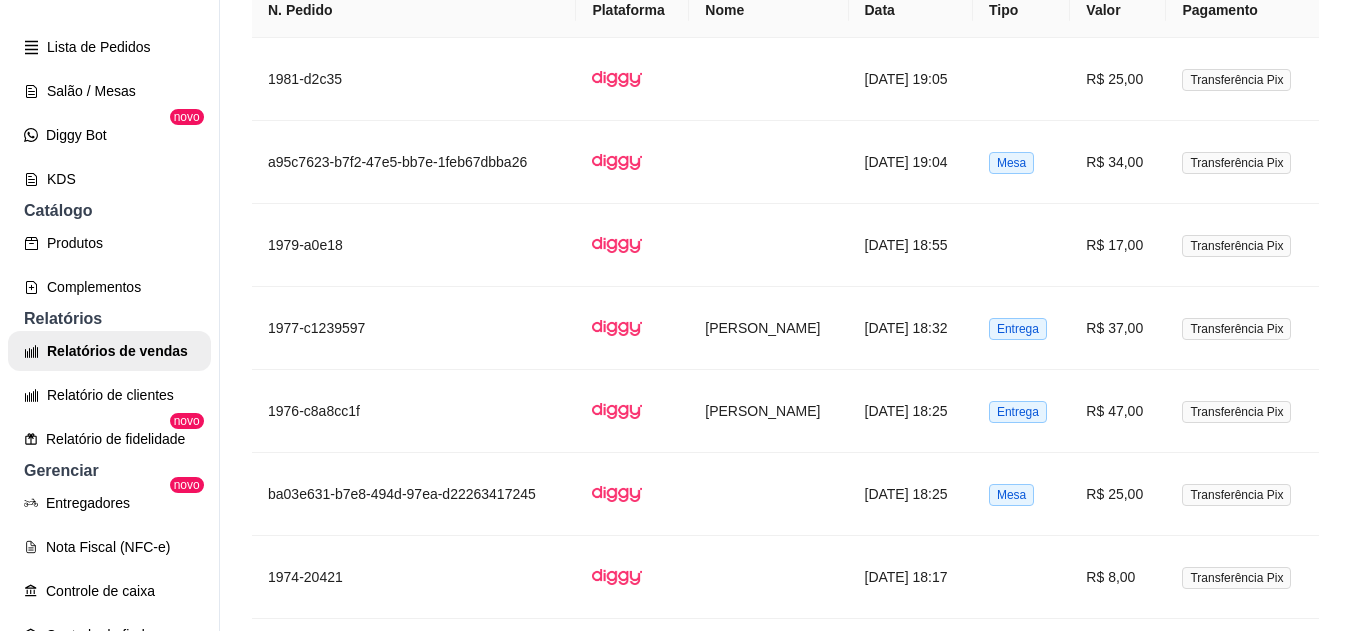 scroll, scrollTop: 1175, scrollLeft: 0, axis: vertical 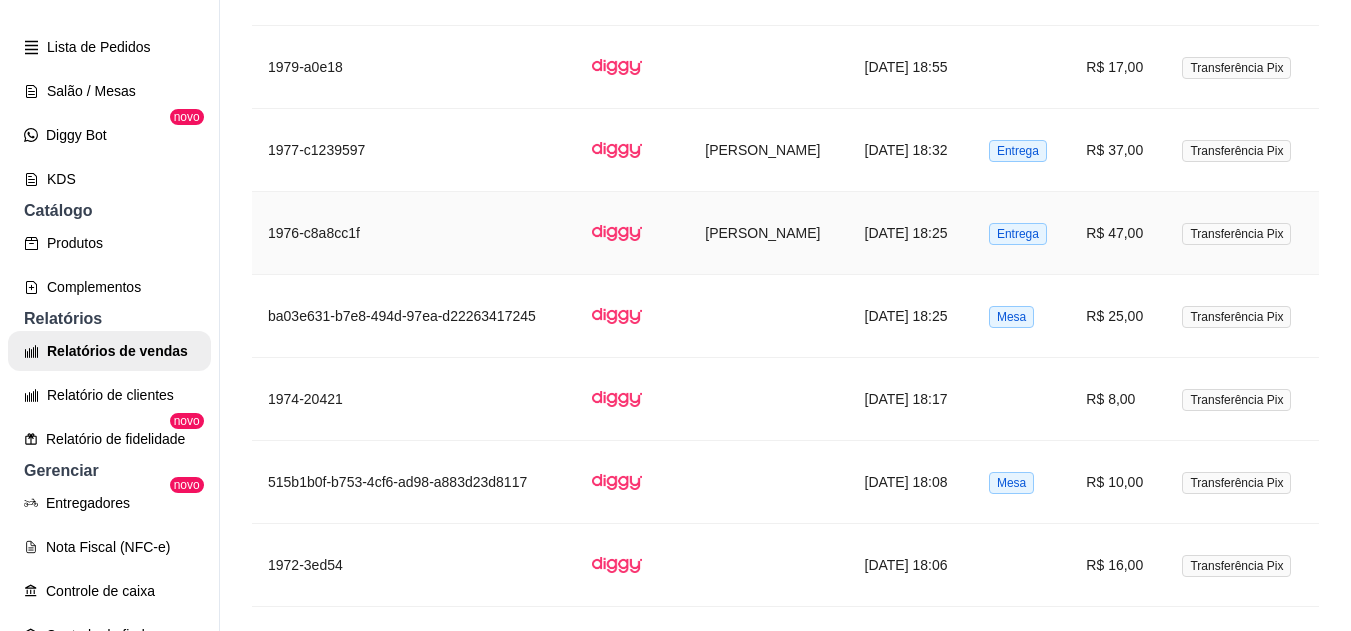 click on "R$ 47,00" at bounding box center (1118, 233) 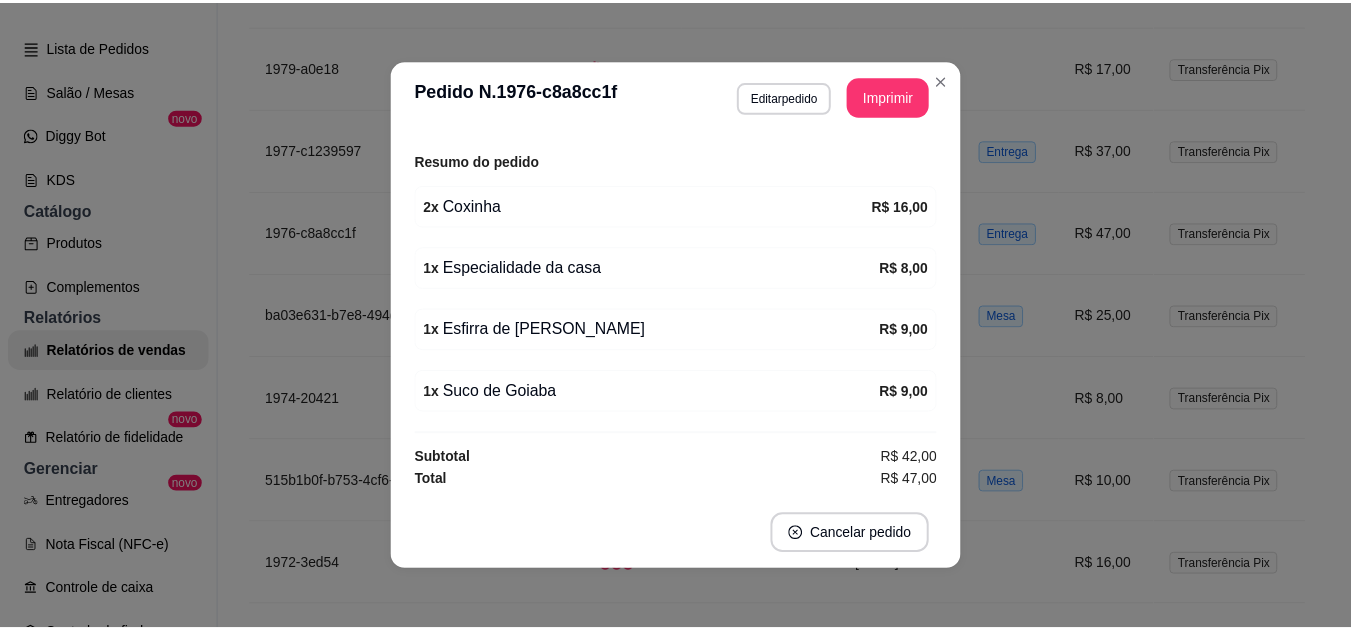 scroll, scrollTop: 593, scrollLeft: 0, axis: vertical 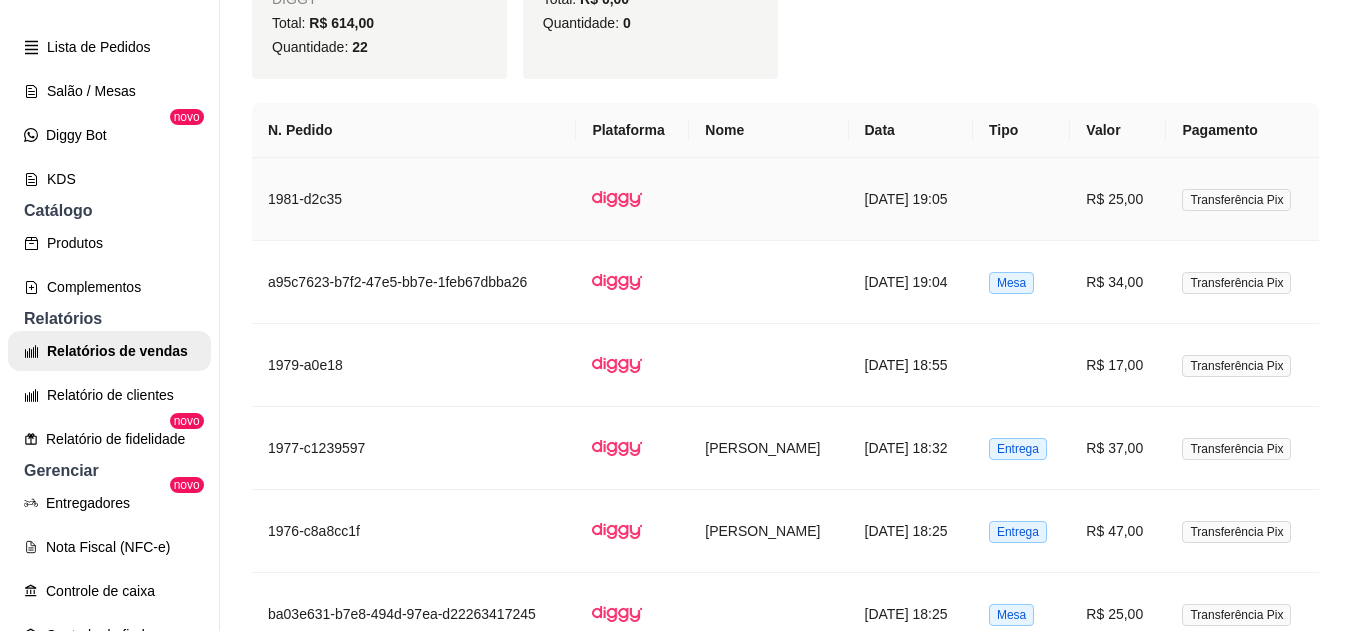 click on "[DATE] 19:05" at bounding box center (911, 199) 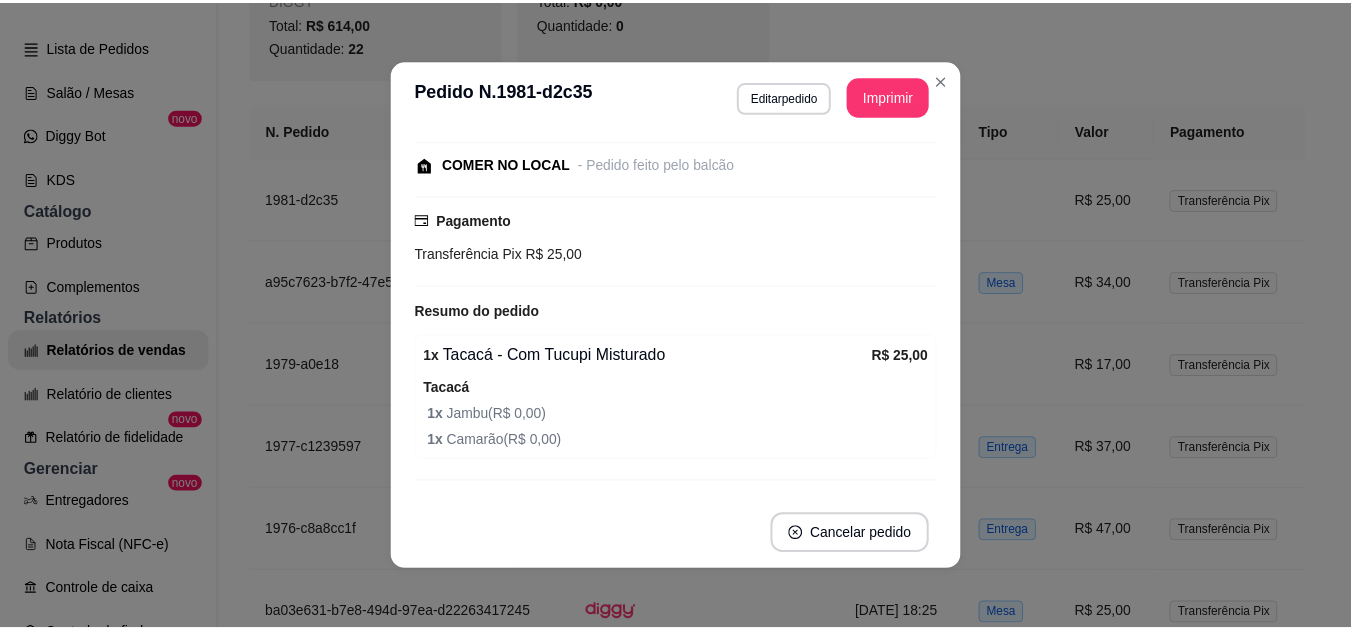 scroll, scrollTop: 164, scrollLeft: 0, axis: vertical 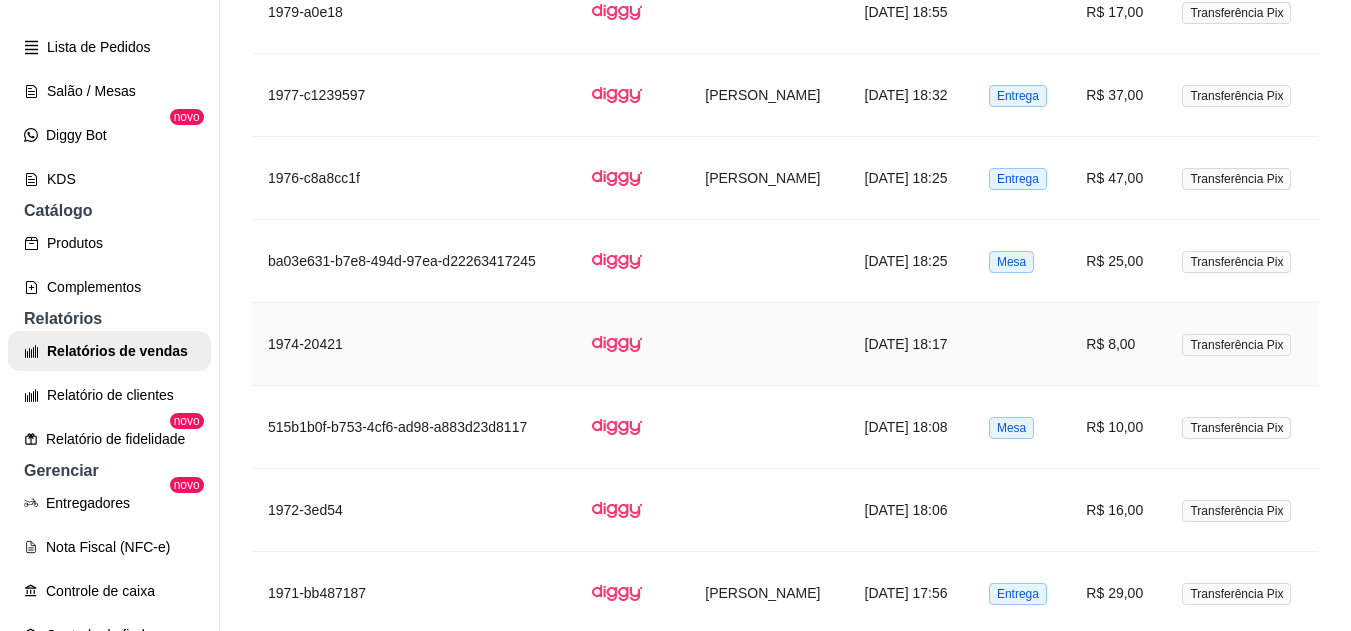 click at bounding box center (768, 344) 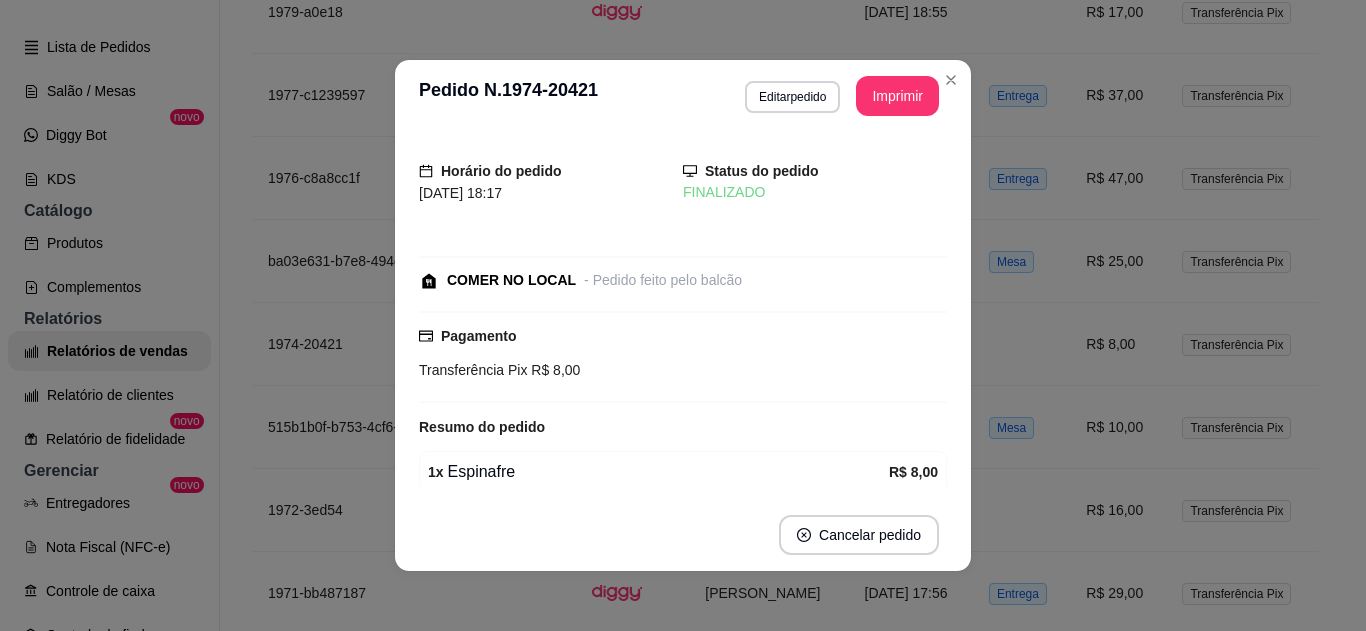 click on "Horário do pedido [DATE] 18:17 Status do pedido FINALIZADO COMER NO LOCAL - Pedido feito pelo balcão Pagamento Transferência Pix   R$ 8,00 Resumo do pedido 1 x     Espinafre R$ 8,00 Subtotal R$ 8,00 Total R$ 8,00" at bounding box center [683, 315] 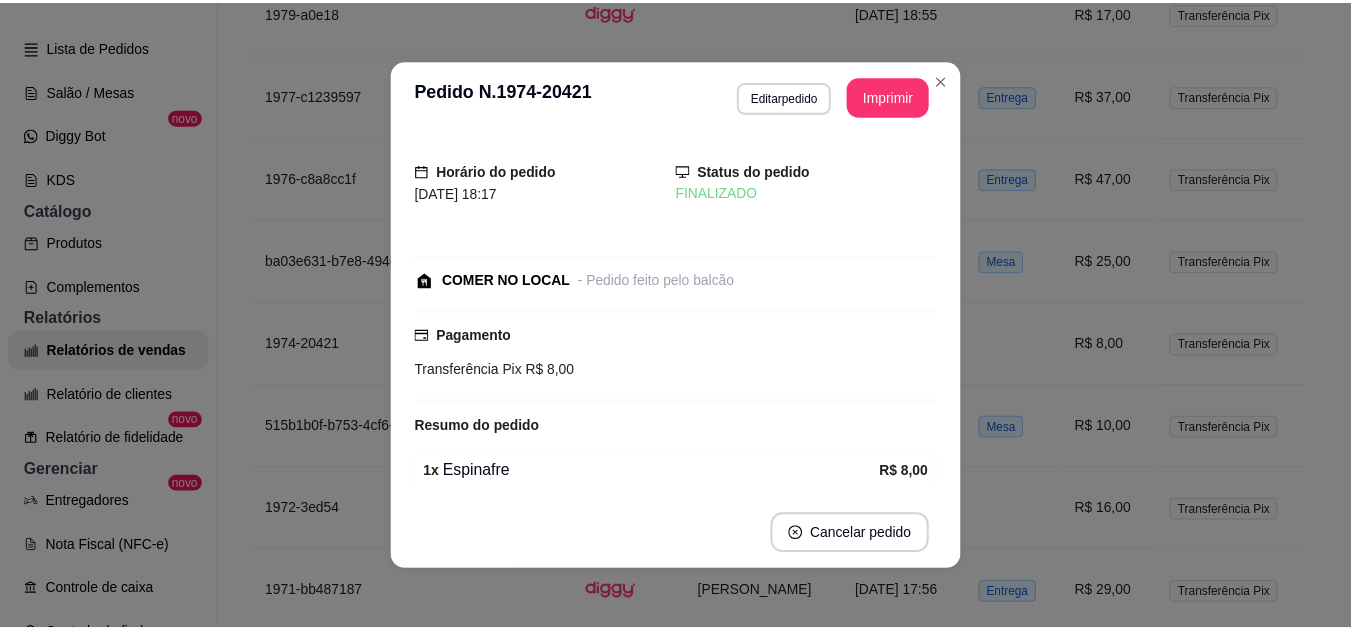 scroll, scrollTop: 80, scrollLeft: 0, axis: vertical 